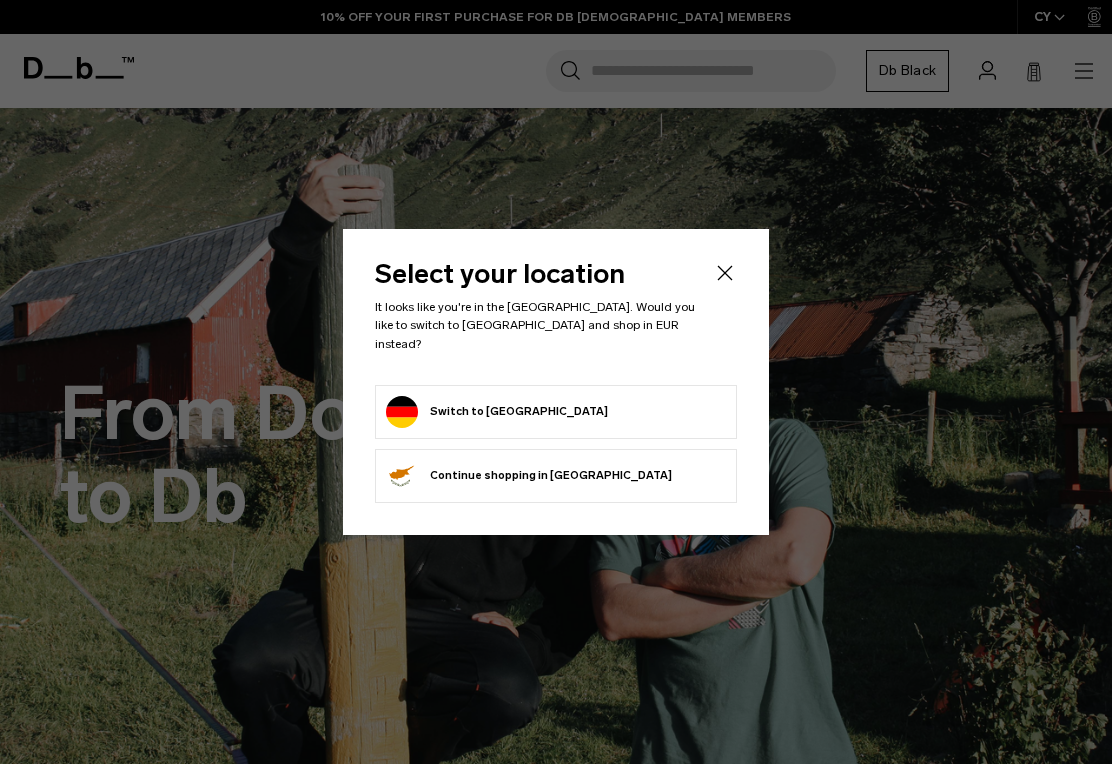 scroll, scrollTop: 0, scrollLeft: 0, axis: both 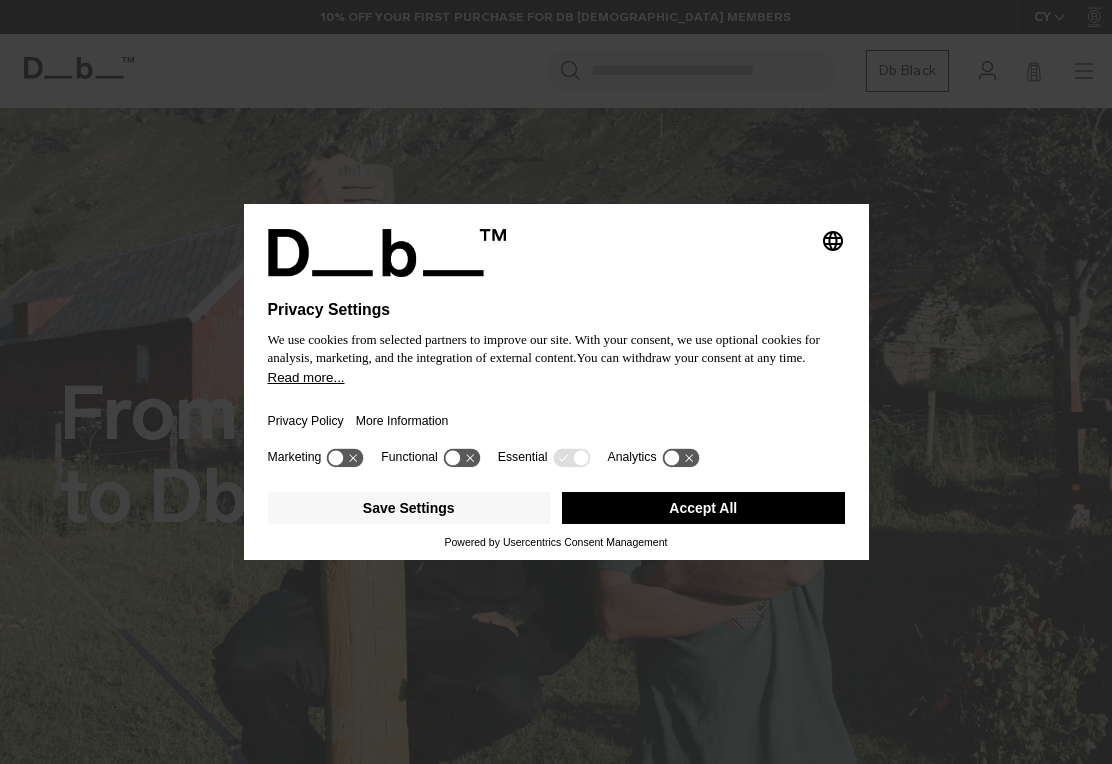 click on "Marketing Functional Essential Analytics" at bounding box center (556, 464) 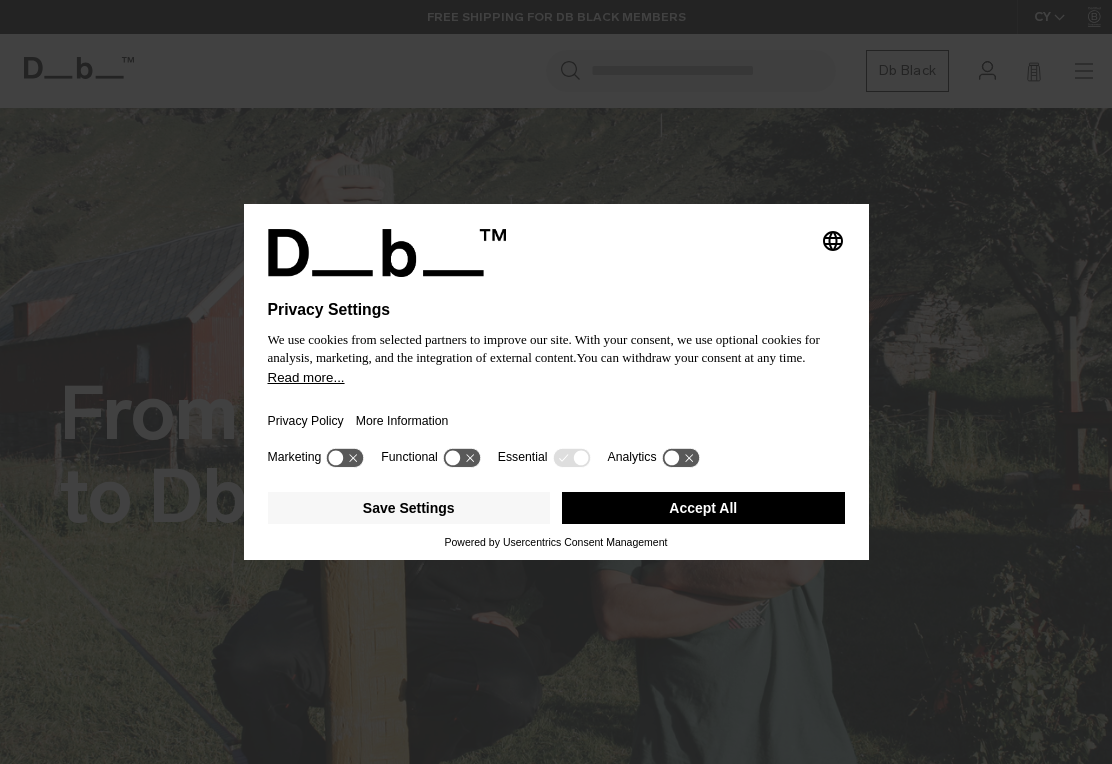click on "Save Settings" at bounding box center [409, 508] 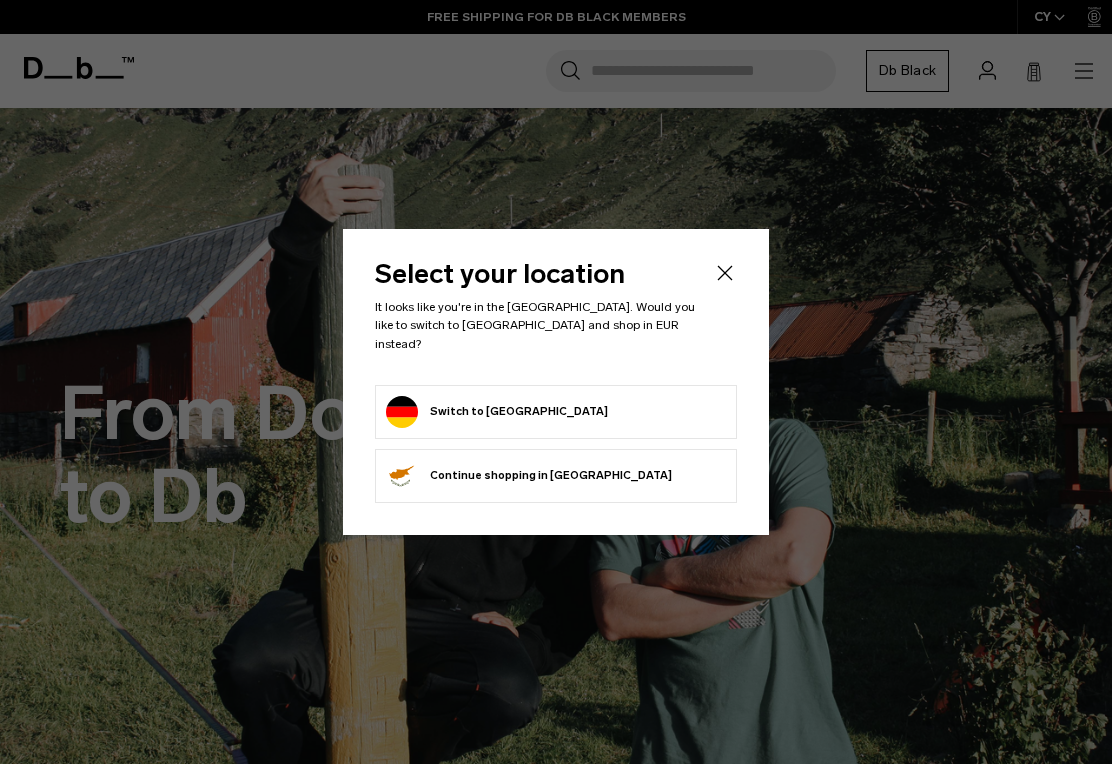 click on "Switch to Germany" at bounding box center (497, 412) 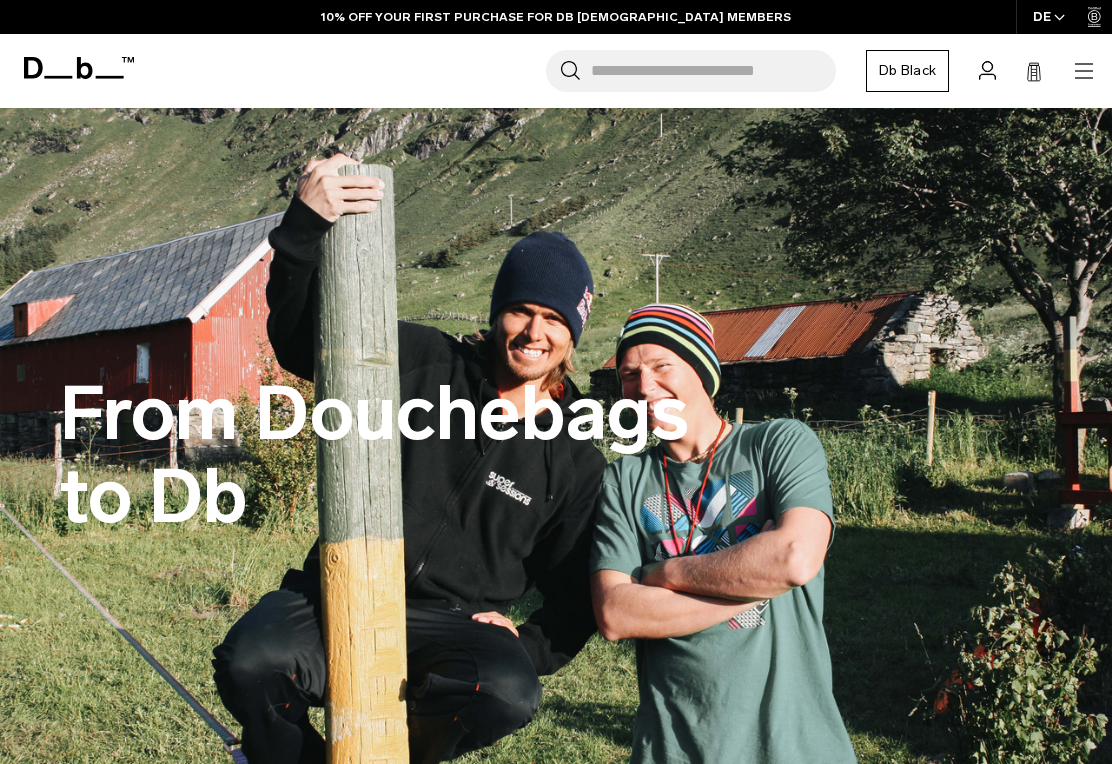 scroll, scrollTop: 0, scrollLeft: 0, axis: both 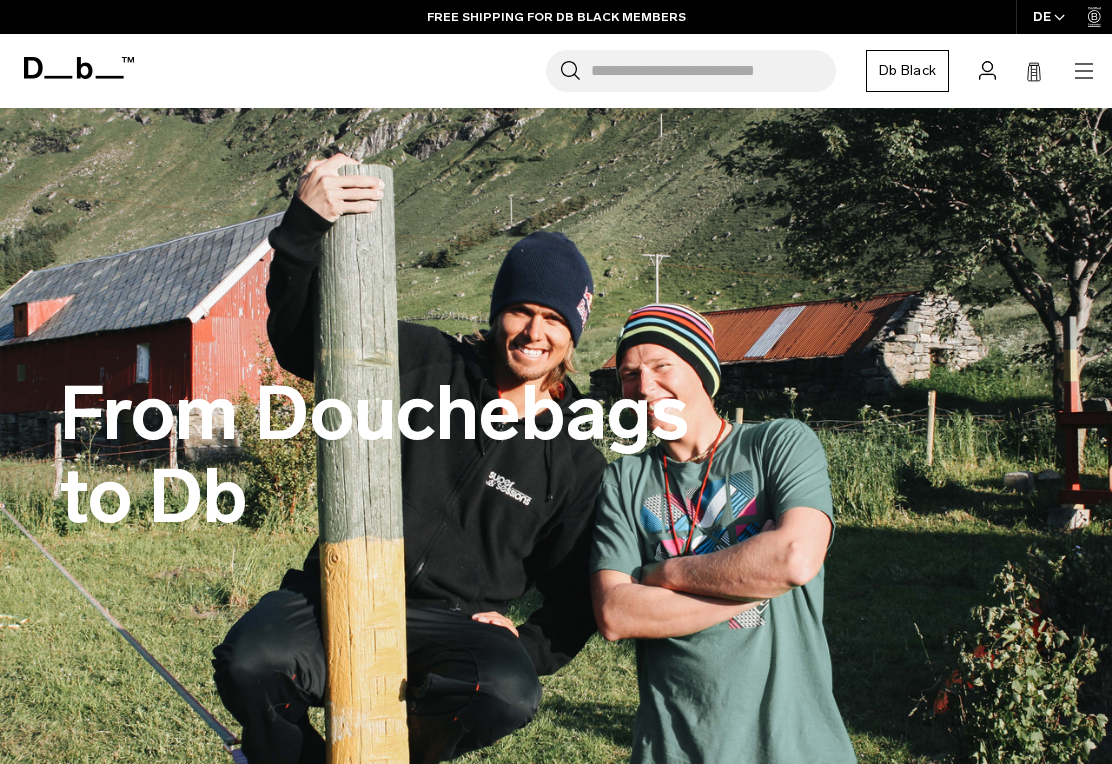 click 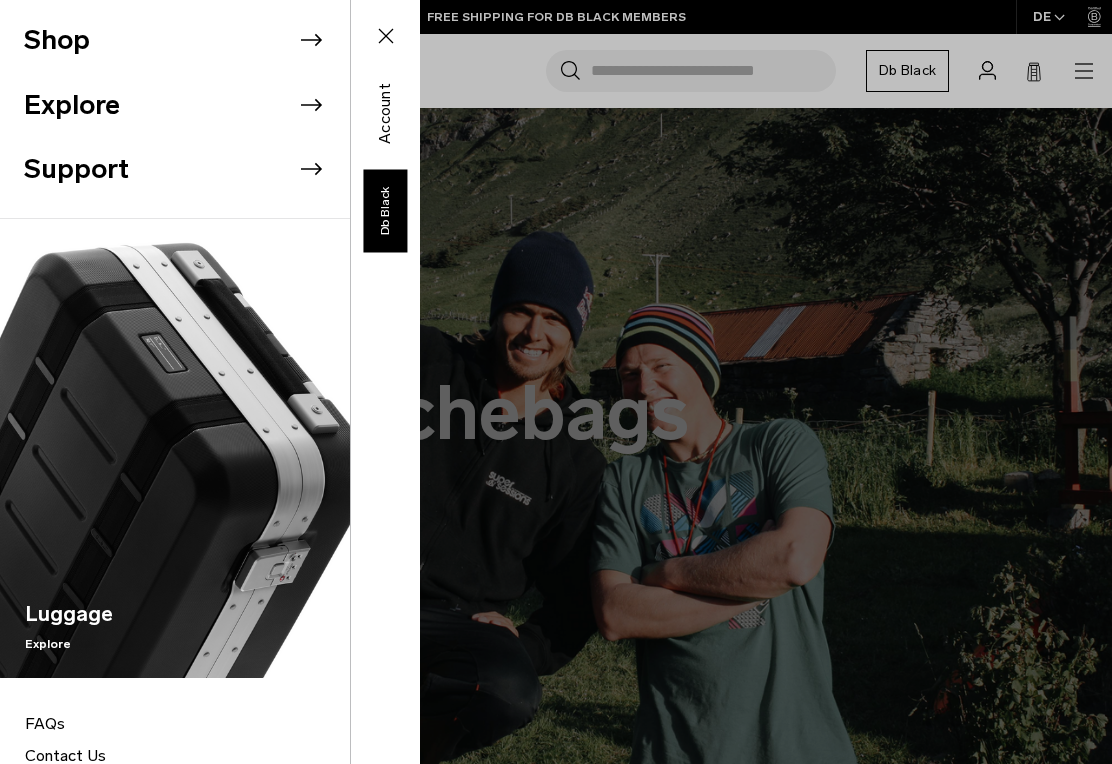 click on "Shop" at bounding box center (187, 40) 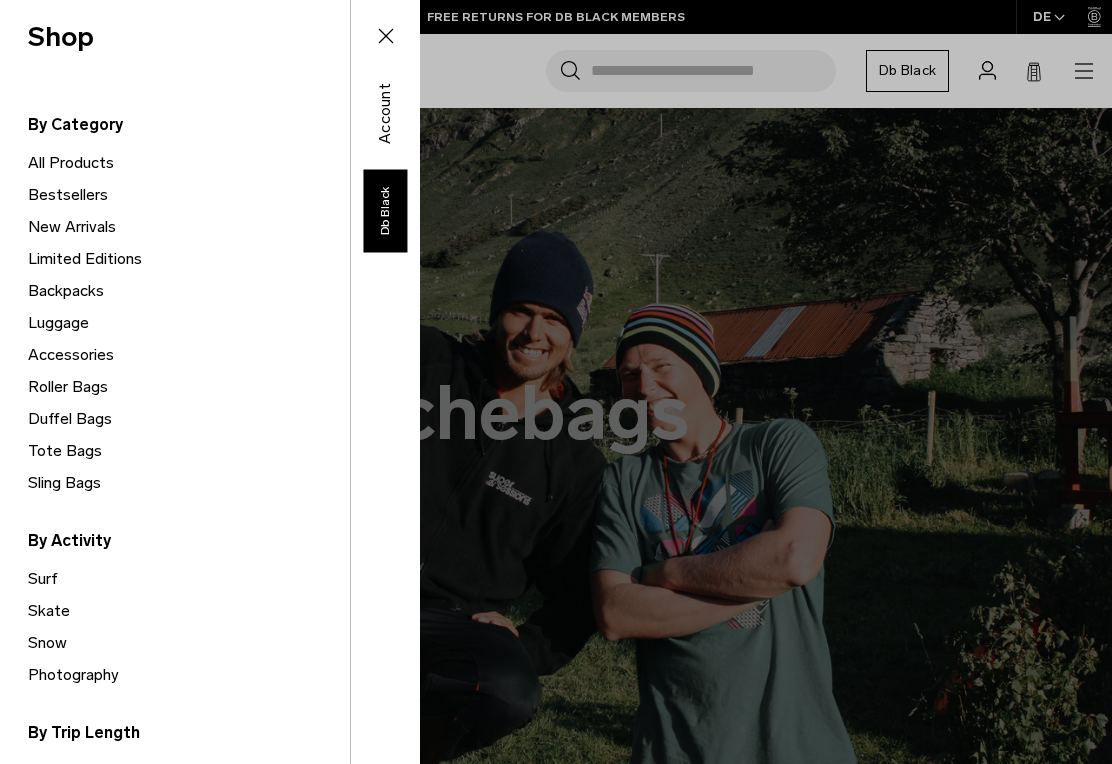 scroll, scrollTop: 58, scrollLeft: 0, axis: vertical 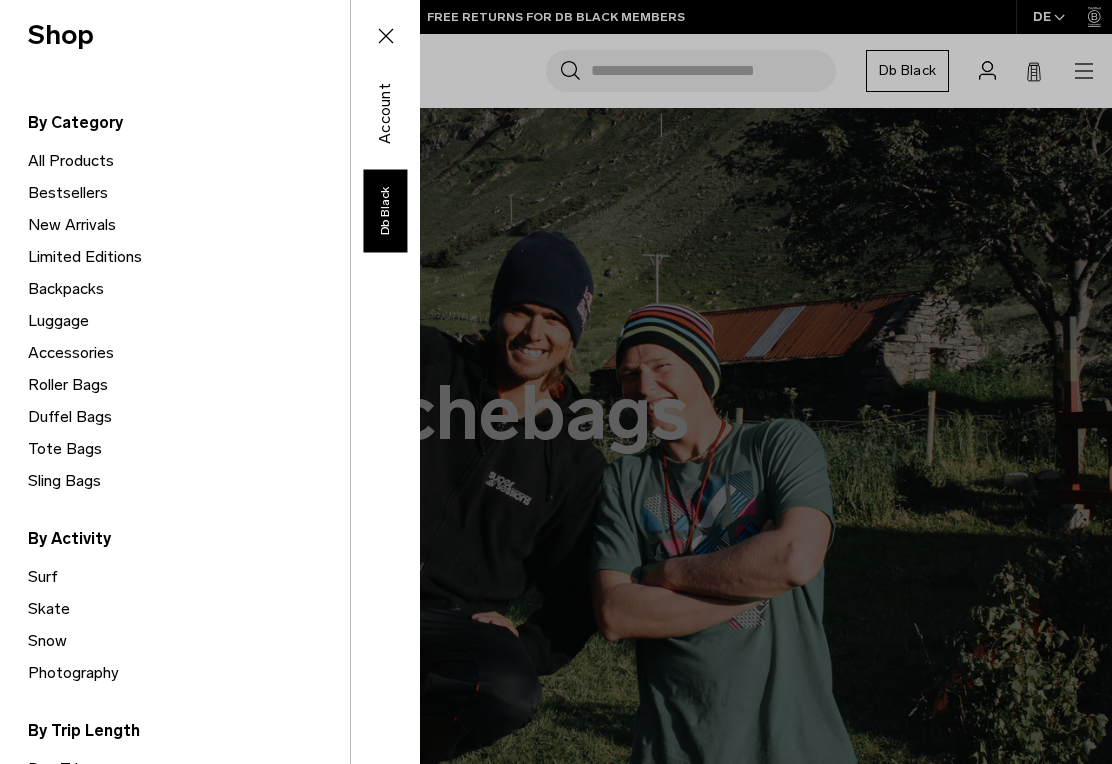 click on "Backpacks" at bounding box center [189, 289] 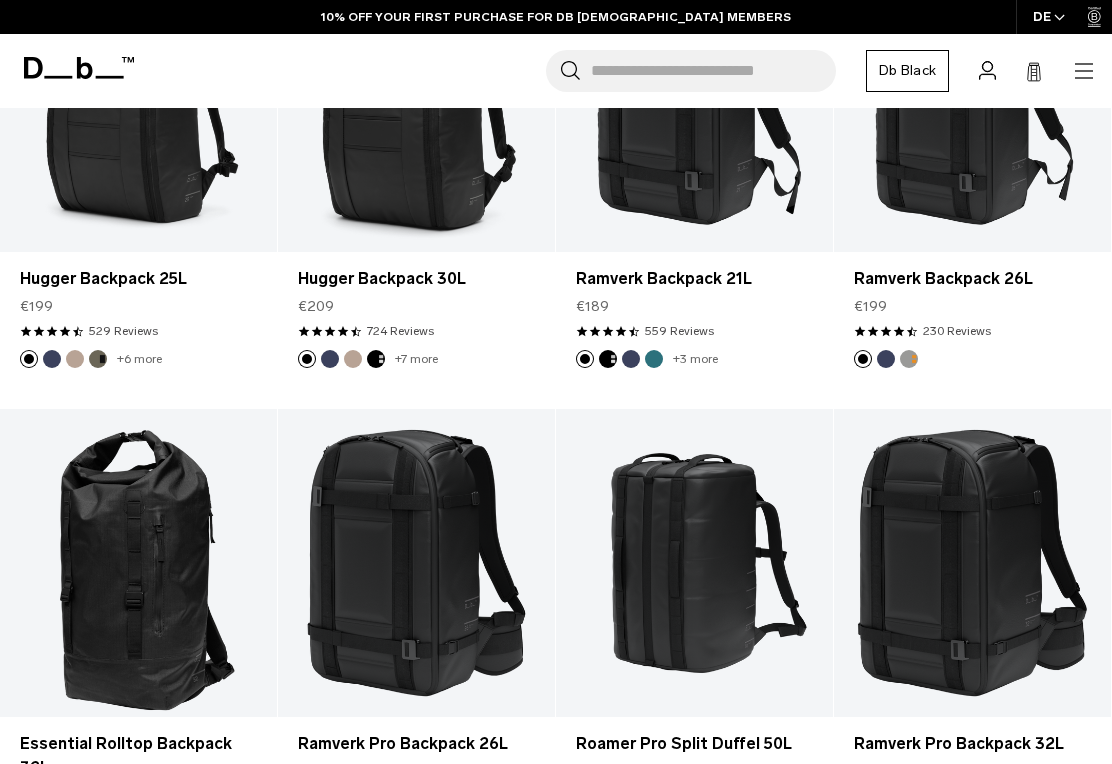 scroll, scrollTop: 516, scrollLeft: 0, axis: vertical 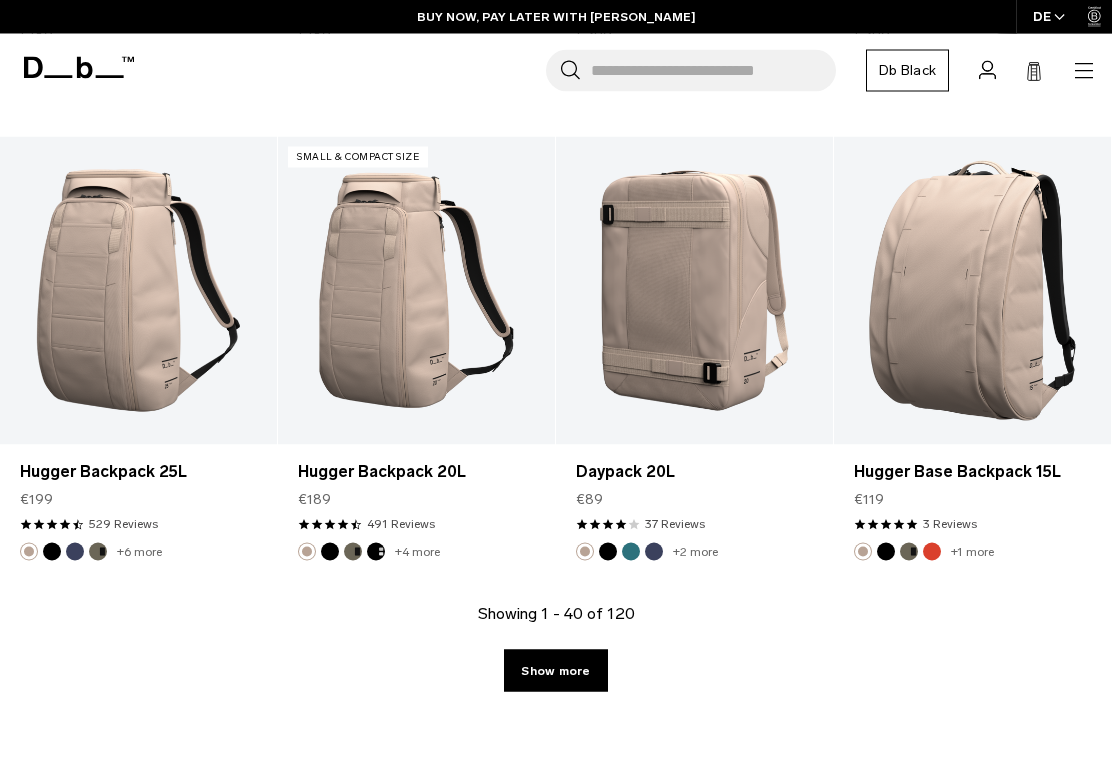click on "Show more" at bounding box center [555, 671] 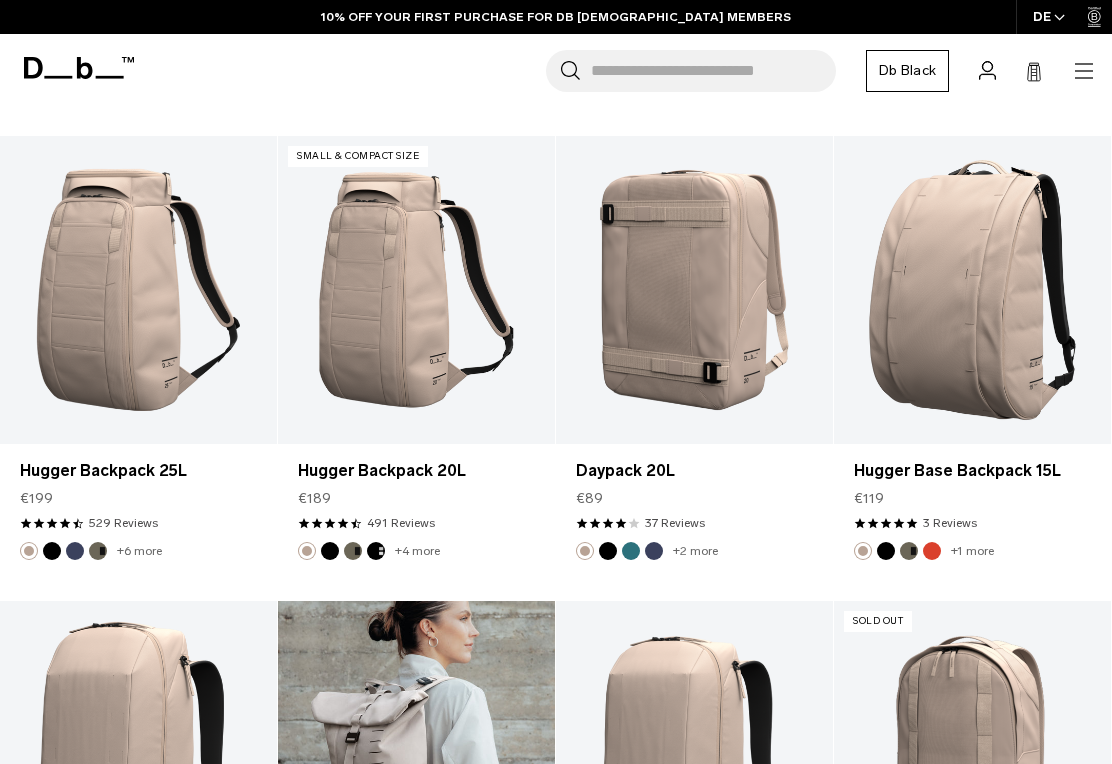 click at bounding box center (416, 755) 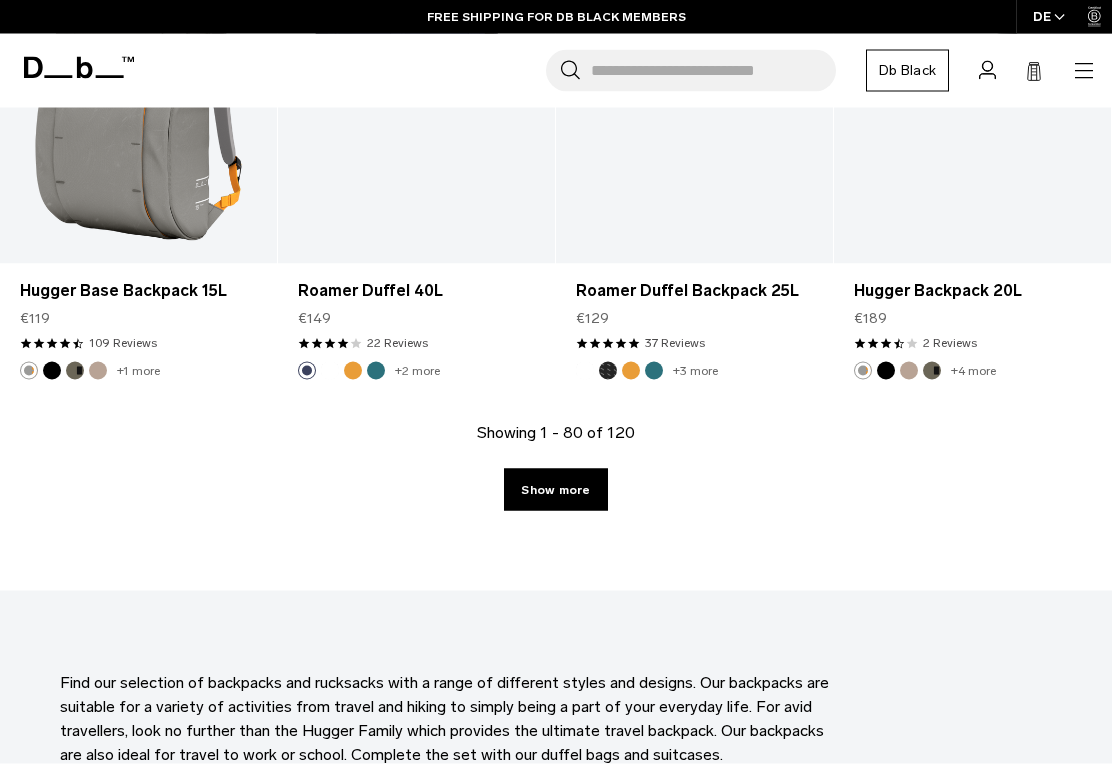 scroll, scrollTop: 9414, scrollLeft: 0, axis: vertical 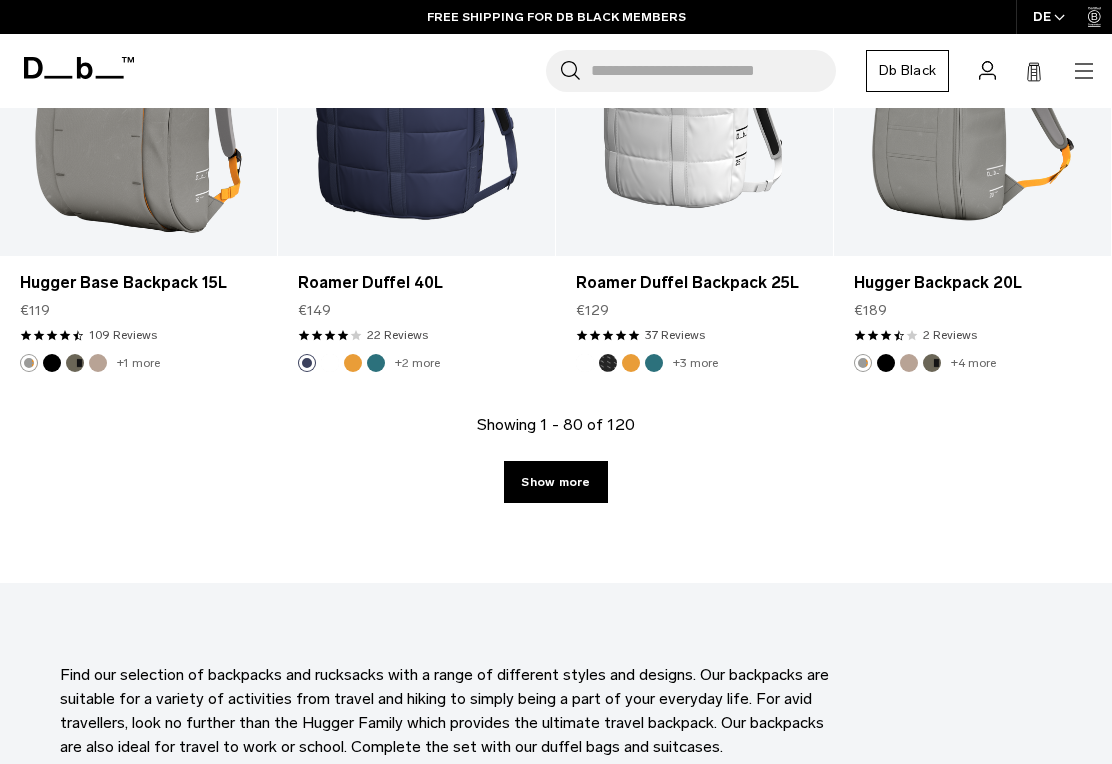 click on "Show more" at bounding box center (555, 482) 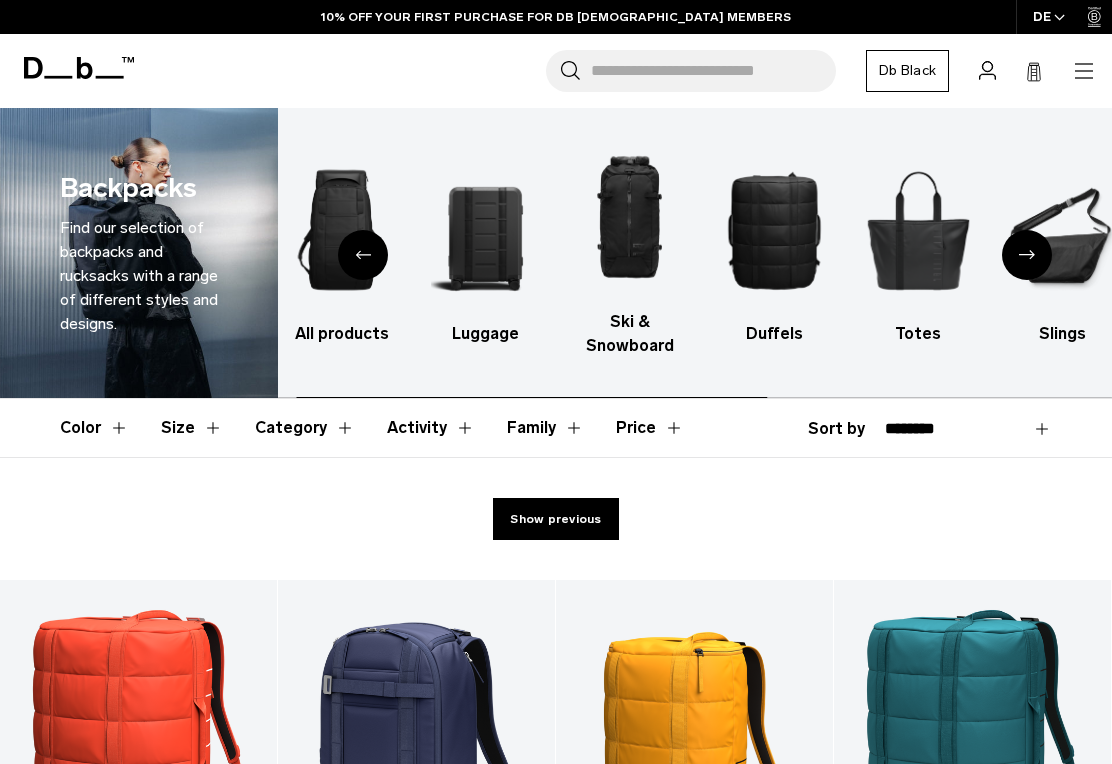 scroll, scrollTop: 0, scrollLeft: 0, axis: both 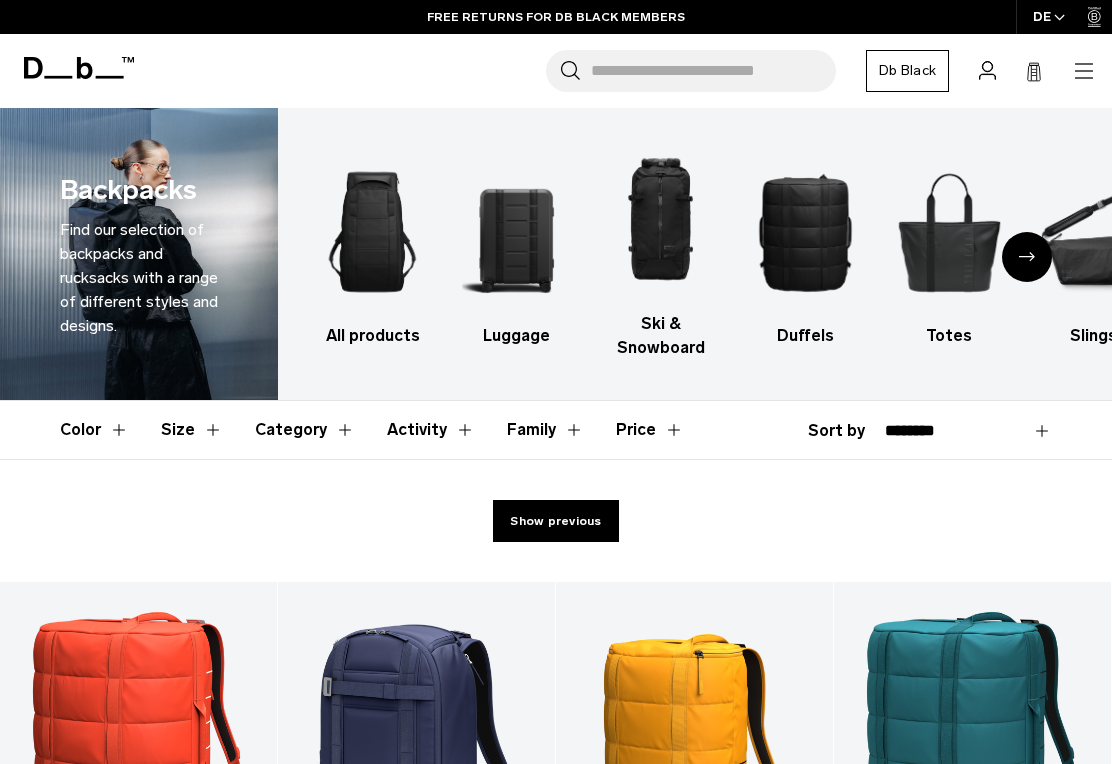 click on "Category" at bounding box center [305, 430] 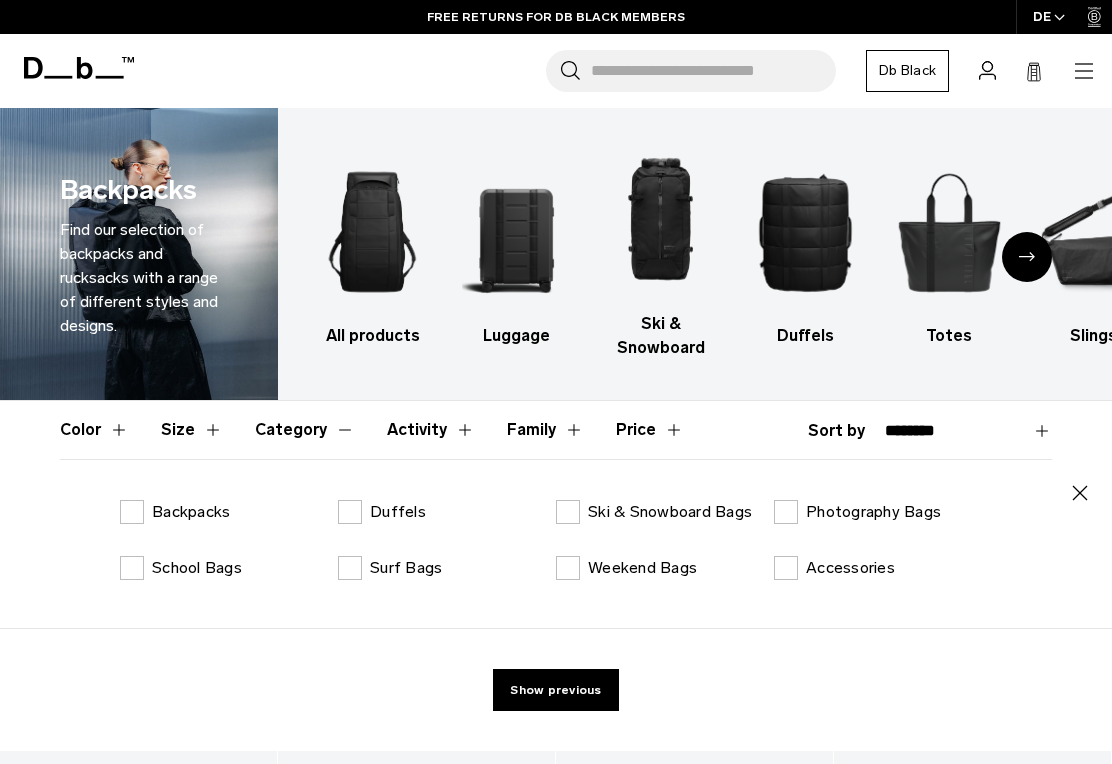 scroll, scrollTop: 61, scrollLeft: 0, axis: vertical 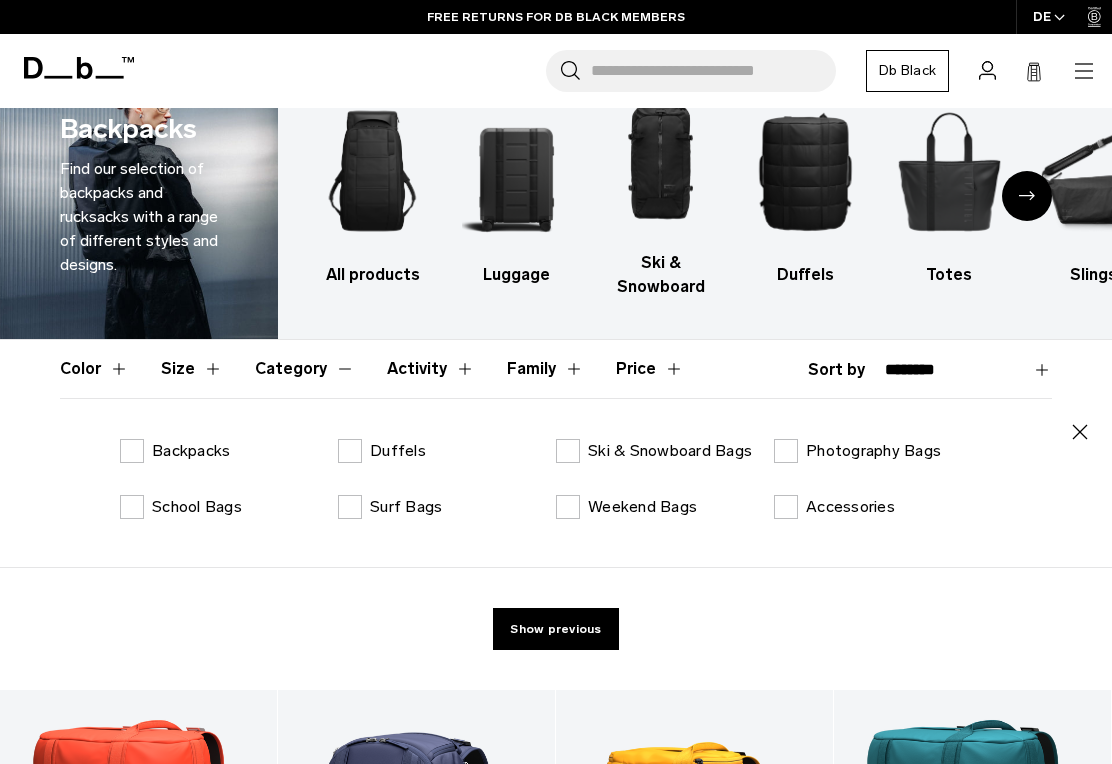 click on "Close
Backpacks
Duffels
Ski & Snowboard Bags
Photography Bags
School Bags
Surf Bags
Weekend Bags
Accessories" at bounding box center (556, 482) 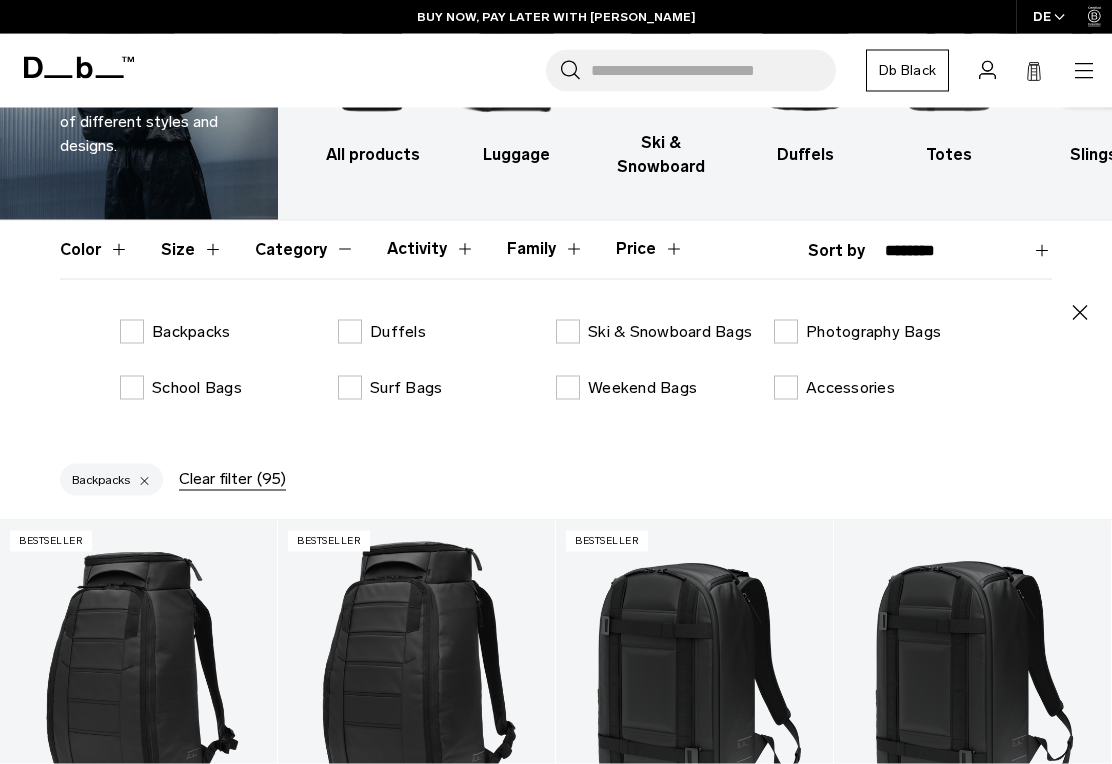 scroll, scrollTop: 182, scrollLeft: 0, axis: vertical 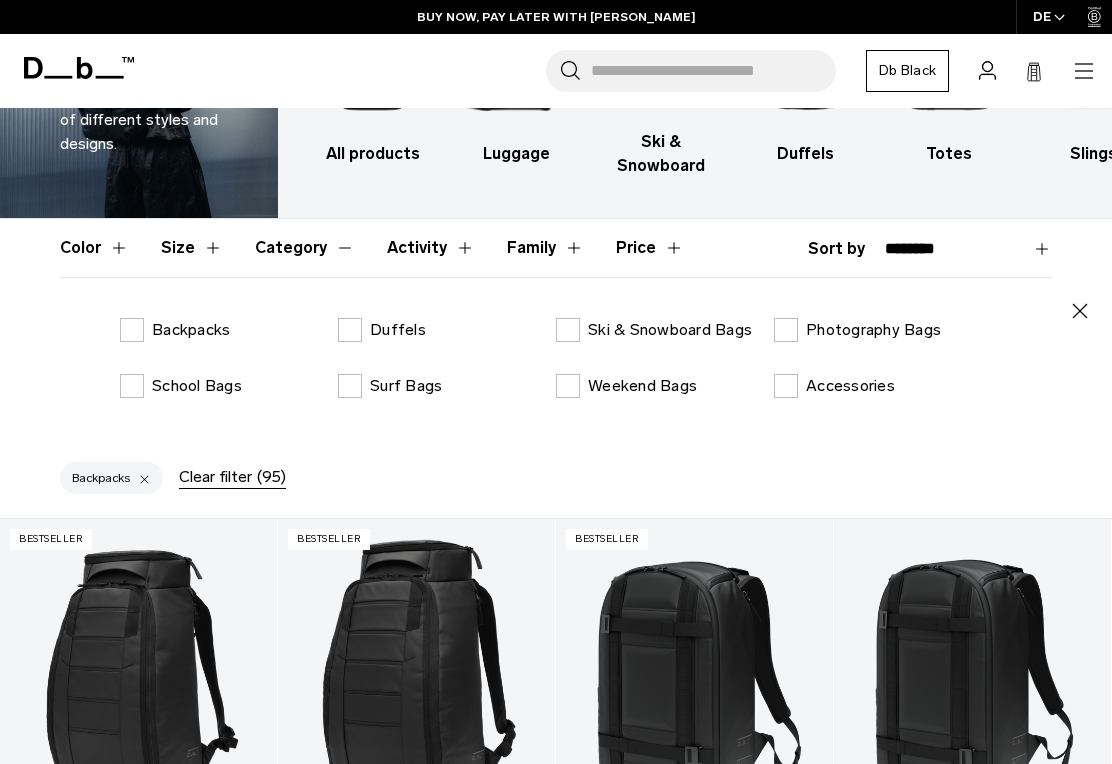 click on "Size" at bounding box center [192, 248] 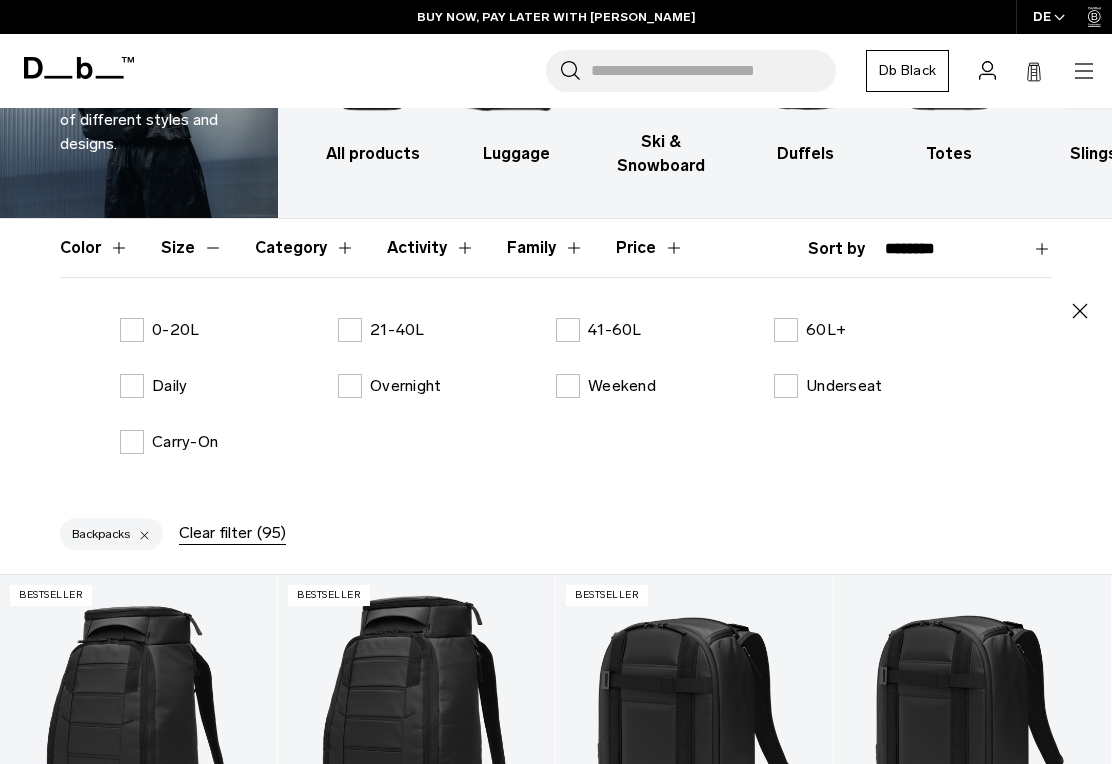 click on "0-20L" at bounding box center (159, 330) 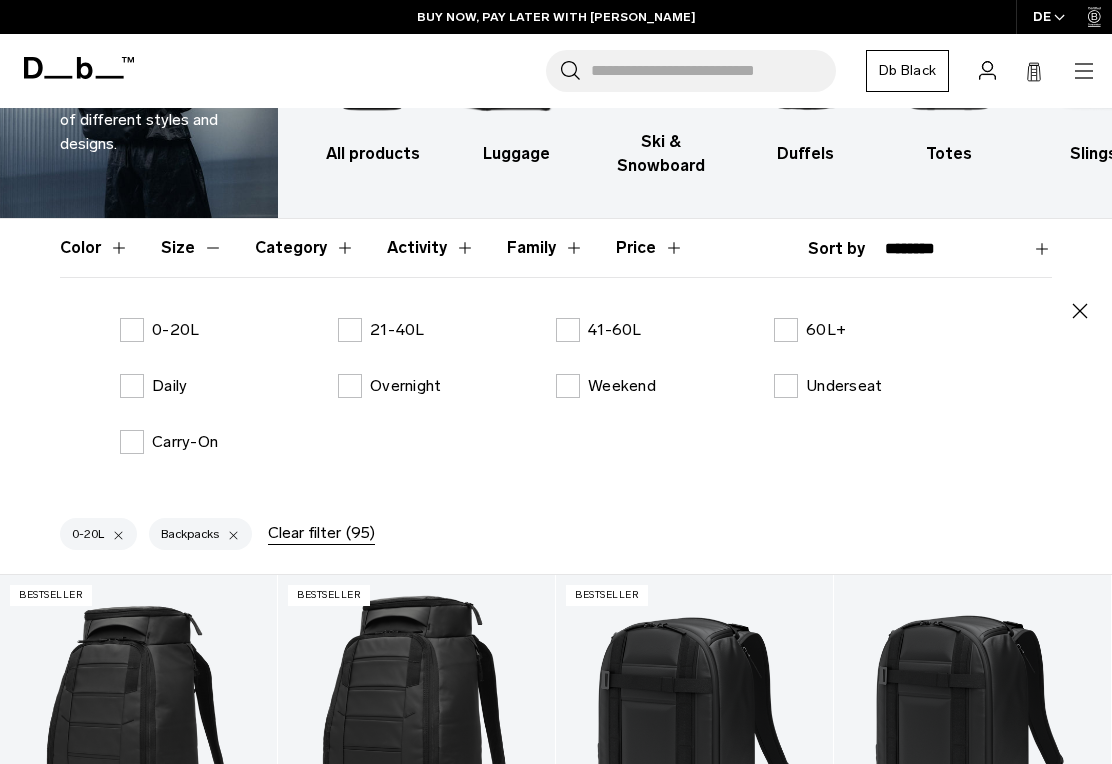 click on "21-40L" at bounding box center (381, 330) 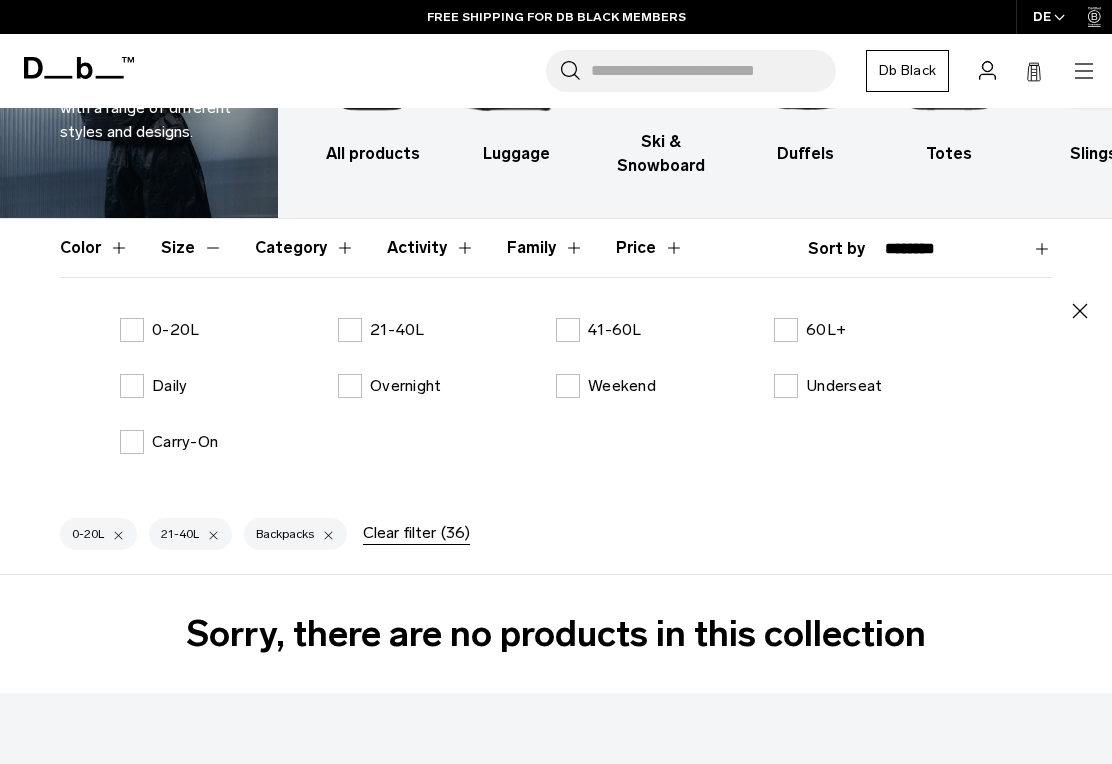 click 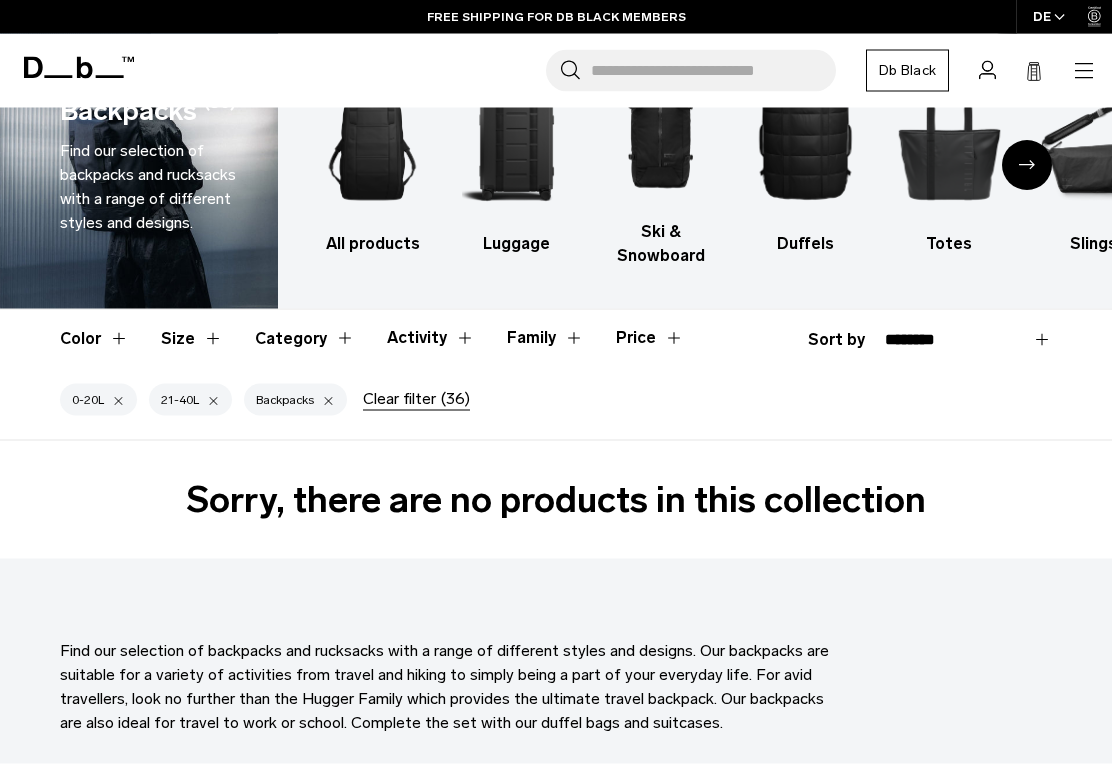 scroll, scrollTop: 92, scrollLeft: 0, axis: vertical 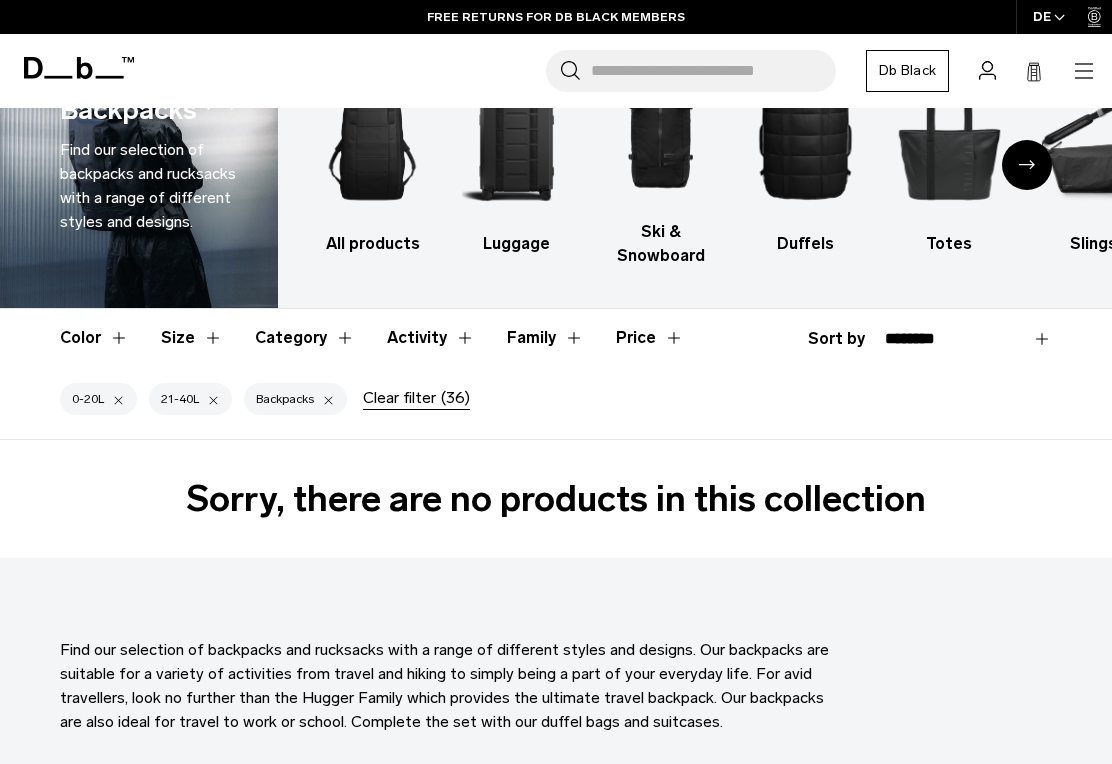 click on "Clear filter
(36)" at bounding box center [416, 398] 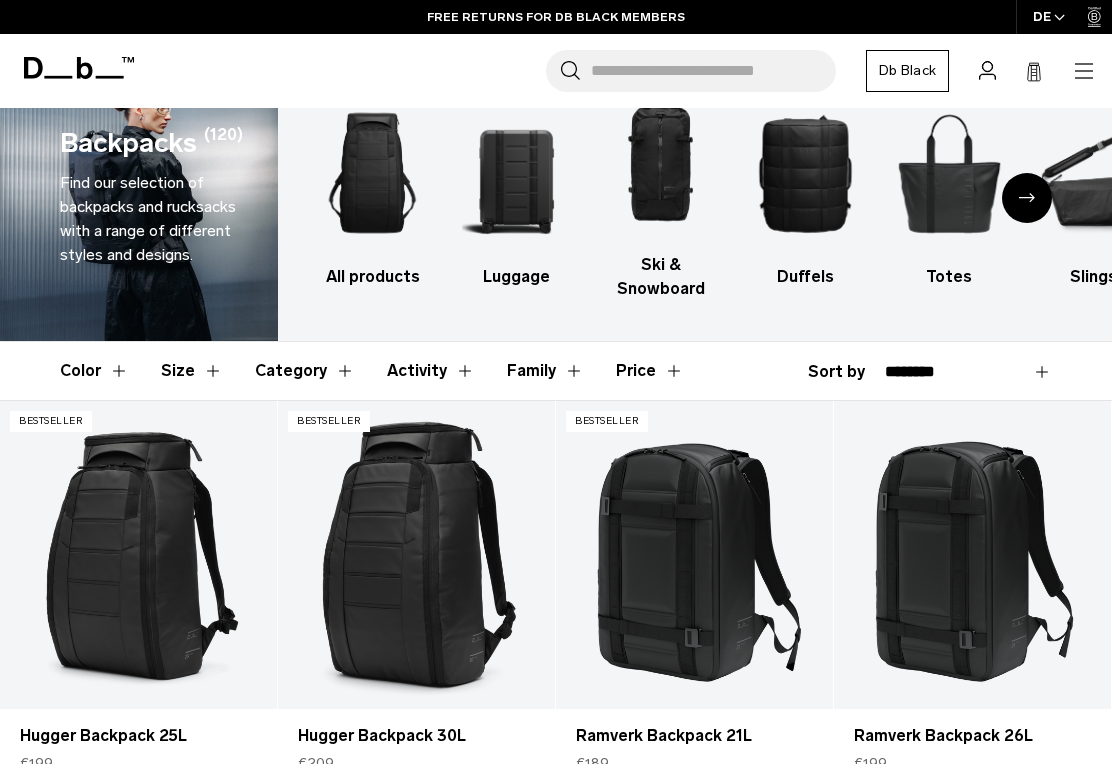 scroll, scrollTop: 137, scrollLeft: 0, axis: vertical 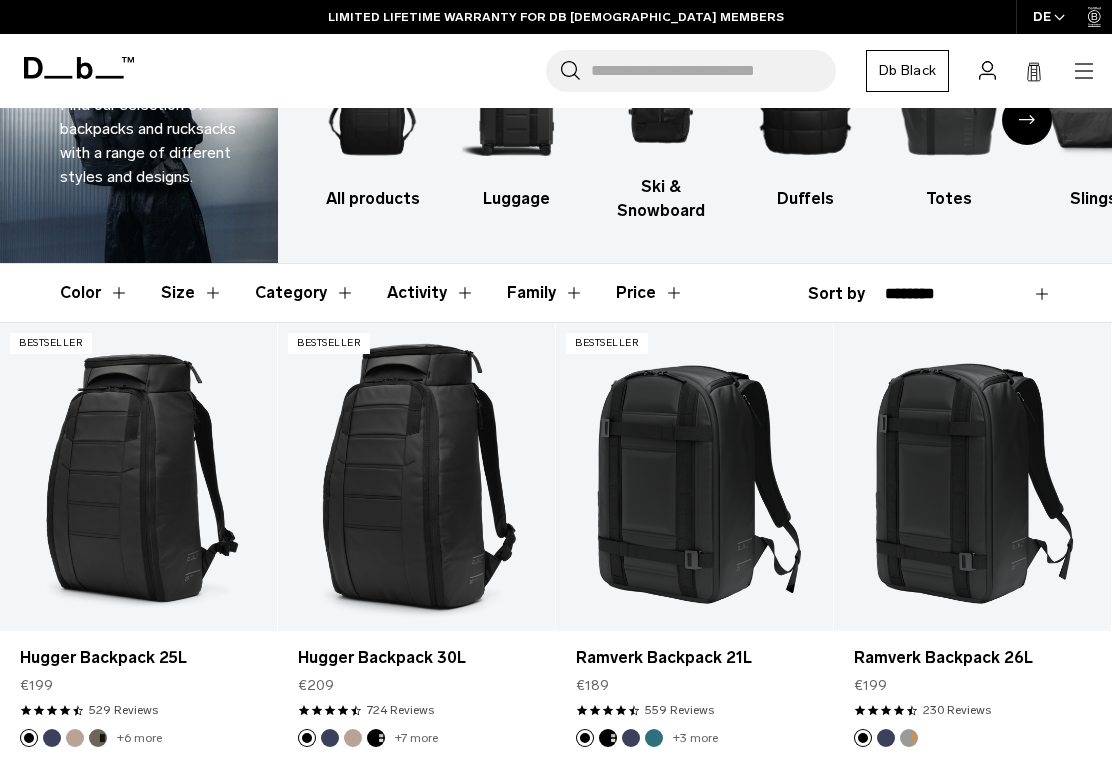 click on "Size" at bounding box center [192, 293] 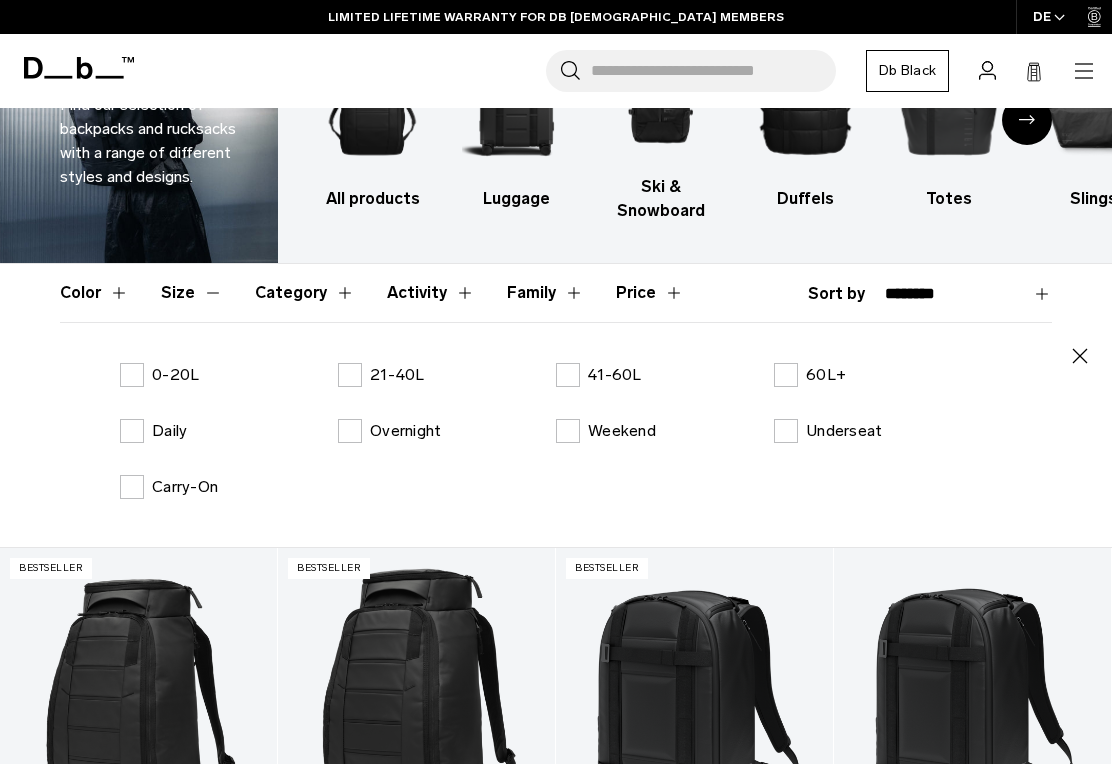 click on "0-20L" at bounding box center (159, 375) 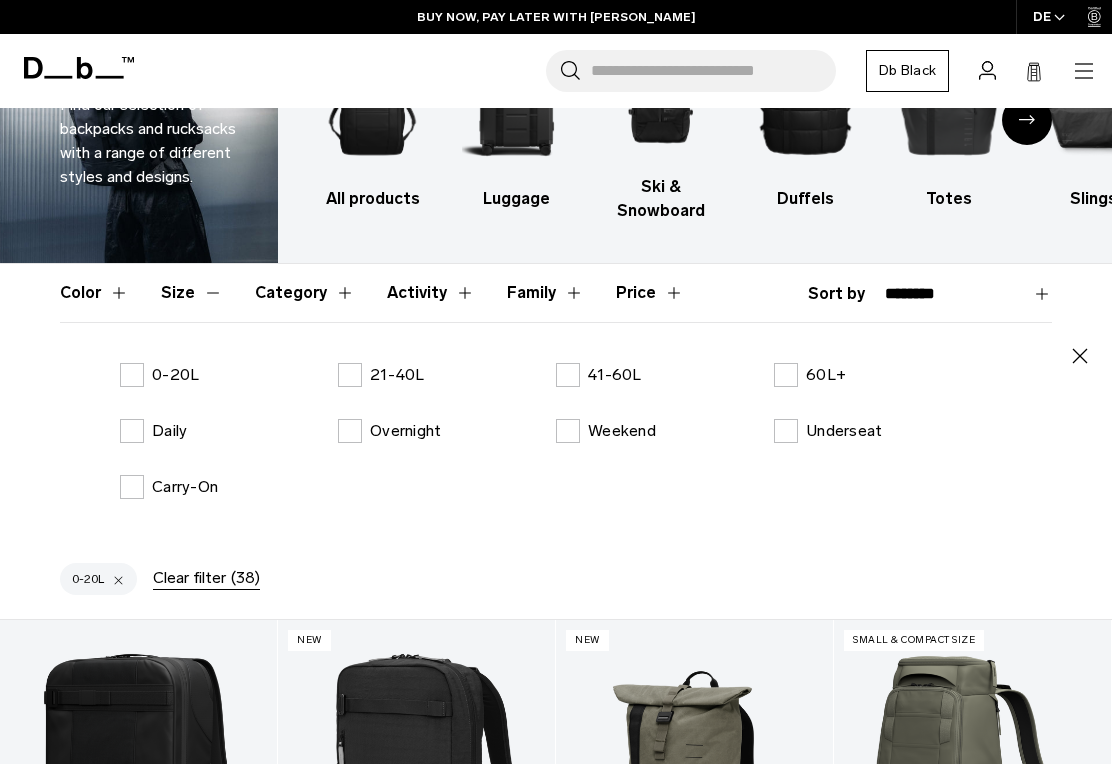 click on "21-40L" at bounding box center (381, 375) 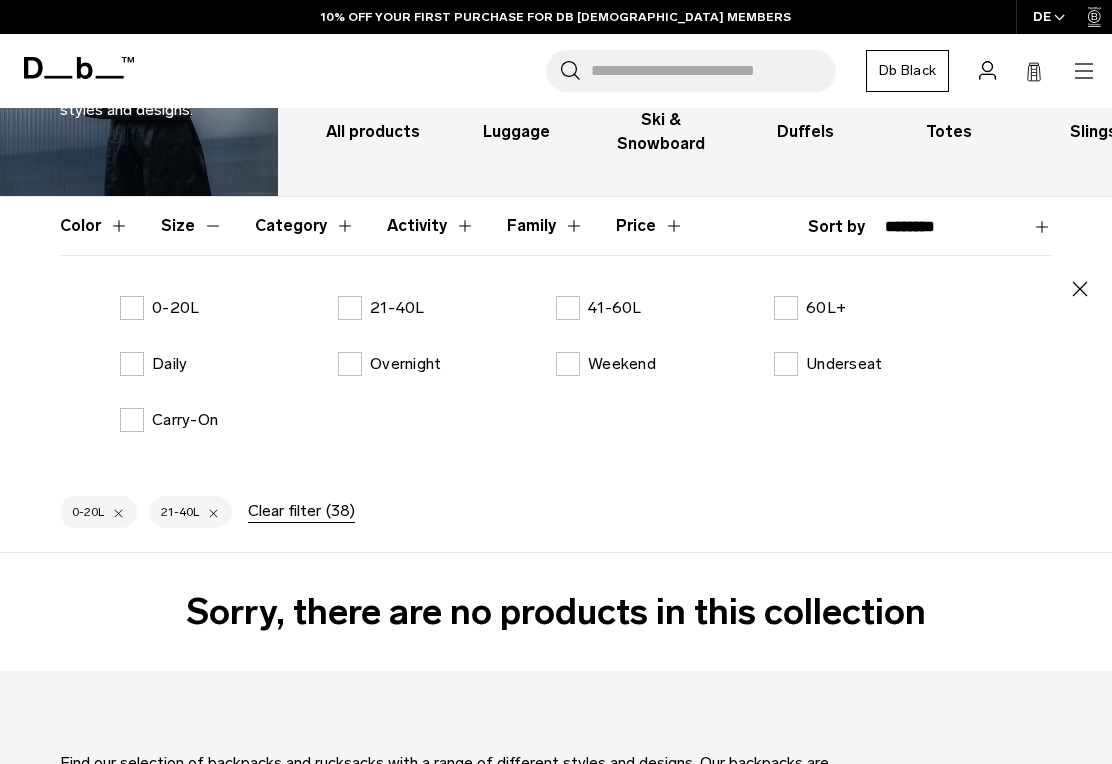 scroll, scrollTop: 203, scrollLeft: 0, axis: vertical 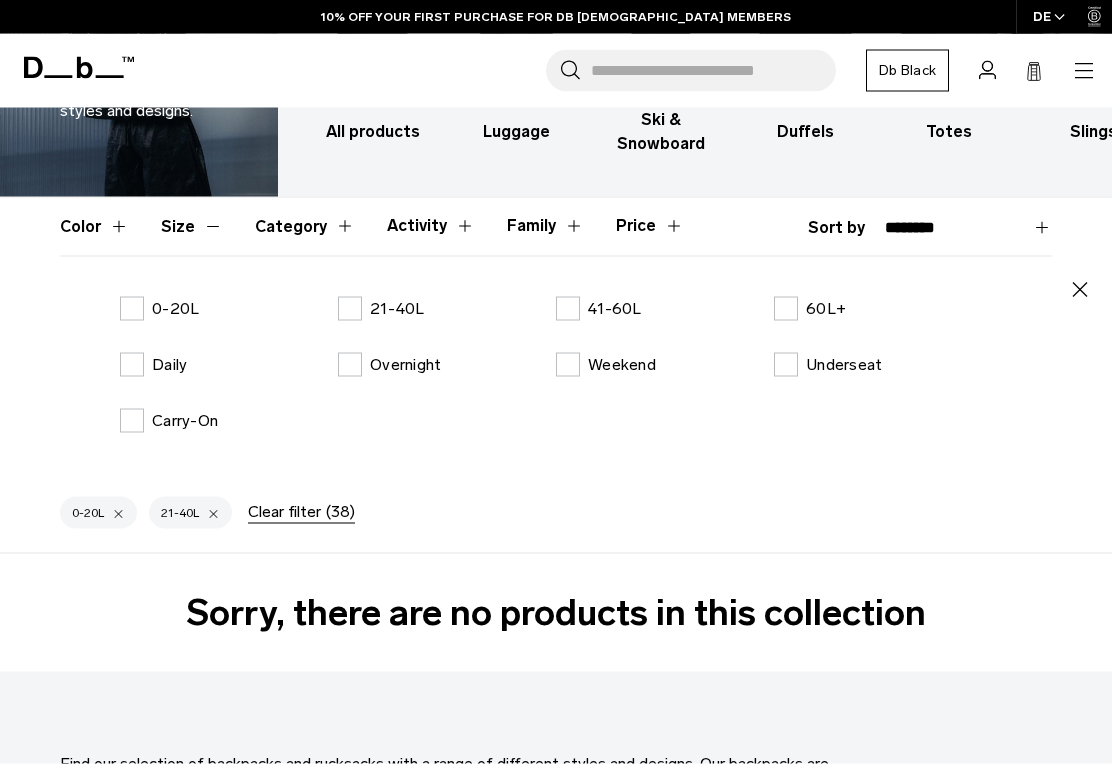 click on "21-40L" at bounding box center [381, 309] 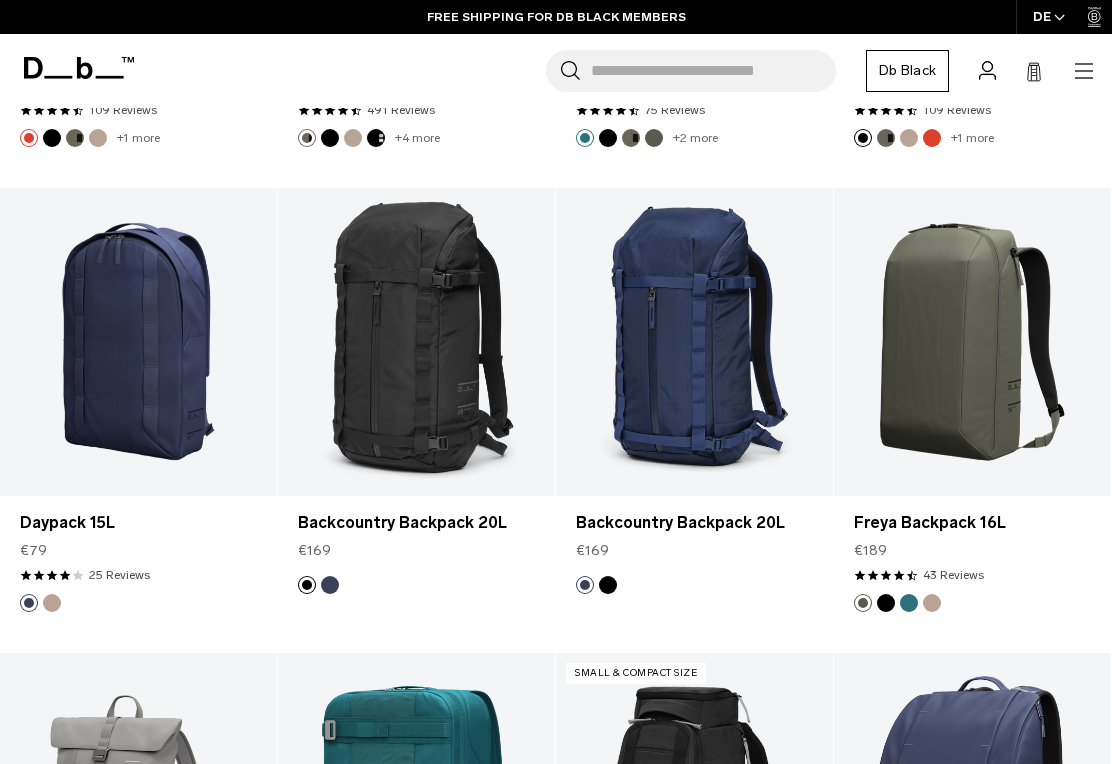 scroll, scrollTop: 3355, scrollLeft: 0, axis: vertical 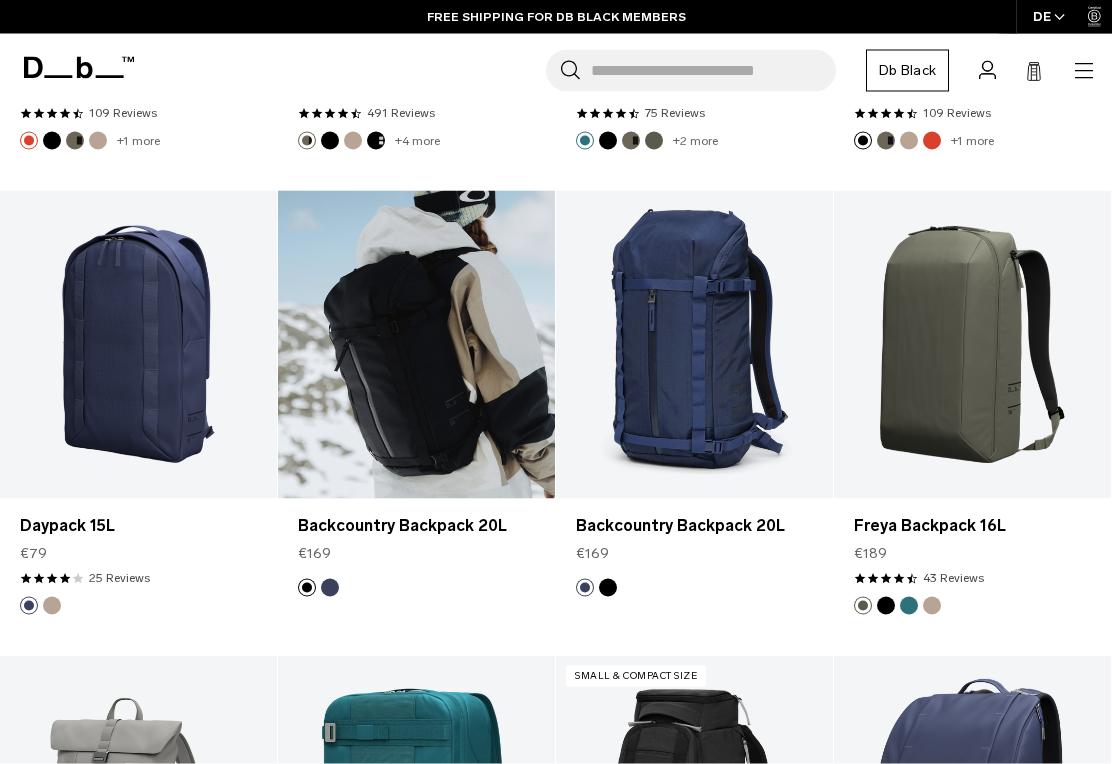 click at bounding box center (416, 345) 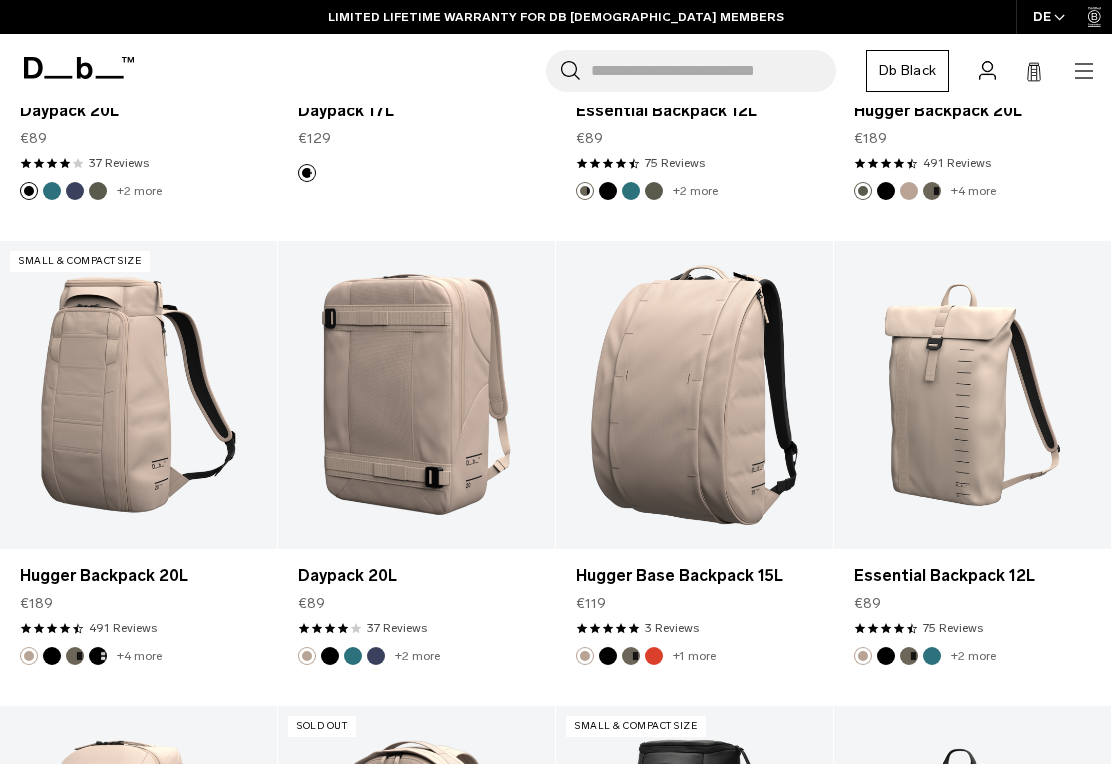 scroll, scrollTop: 749, scrollLeft: 0, axis: vertical 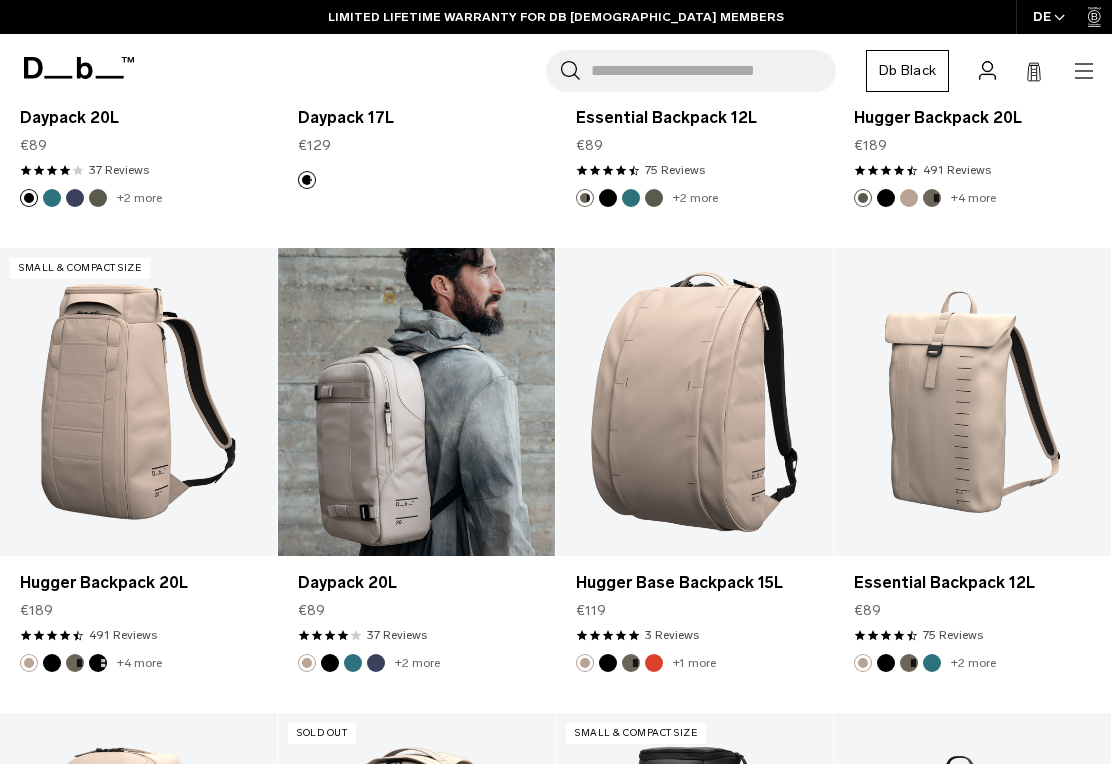click at bounding box center [416, 402] 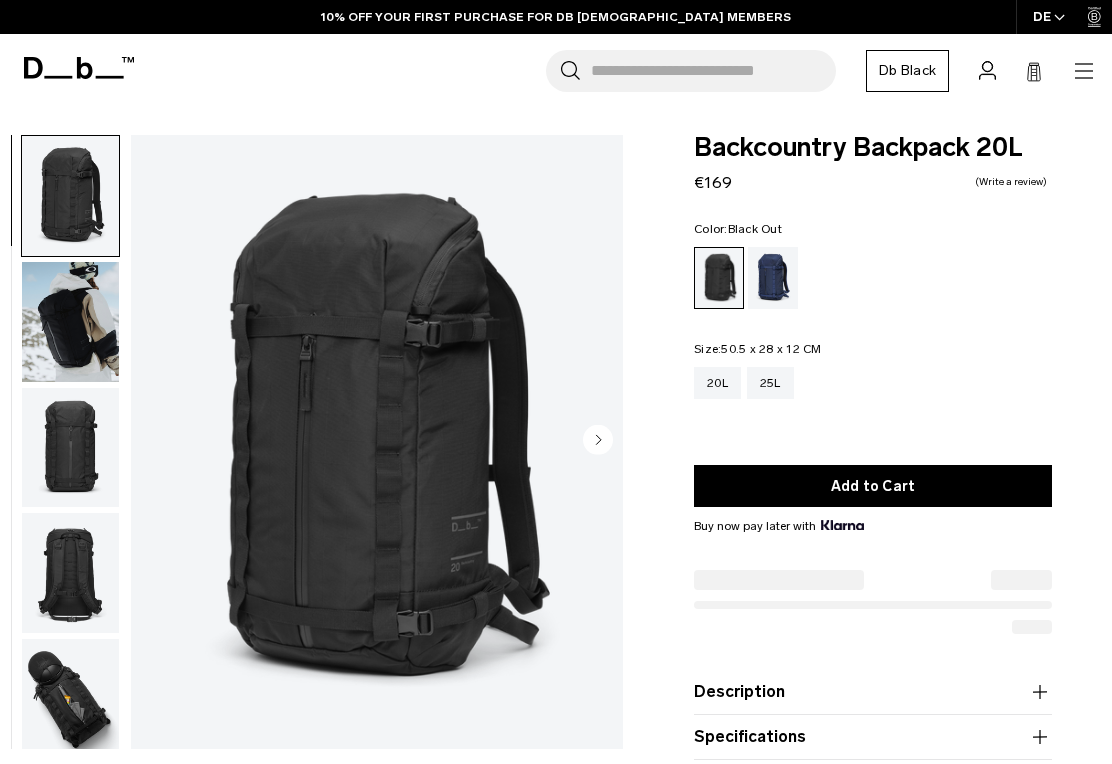 click at bounding box center (70, 448) 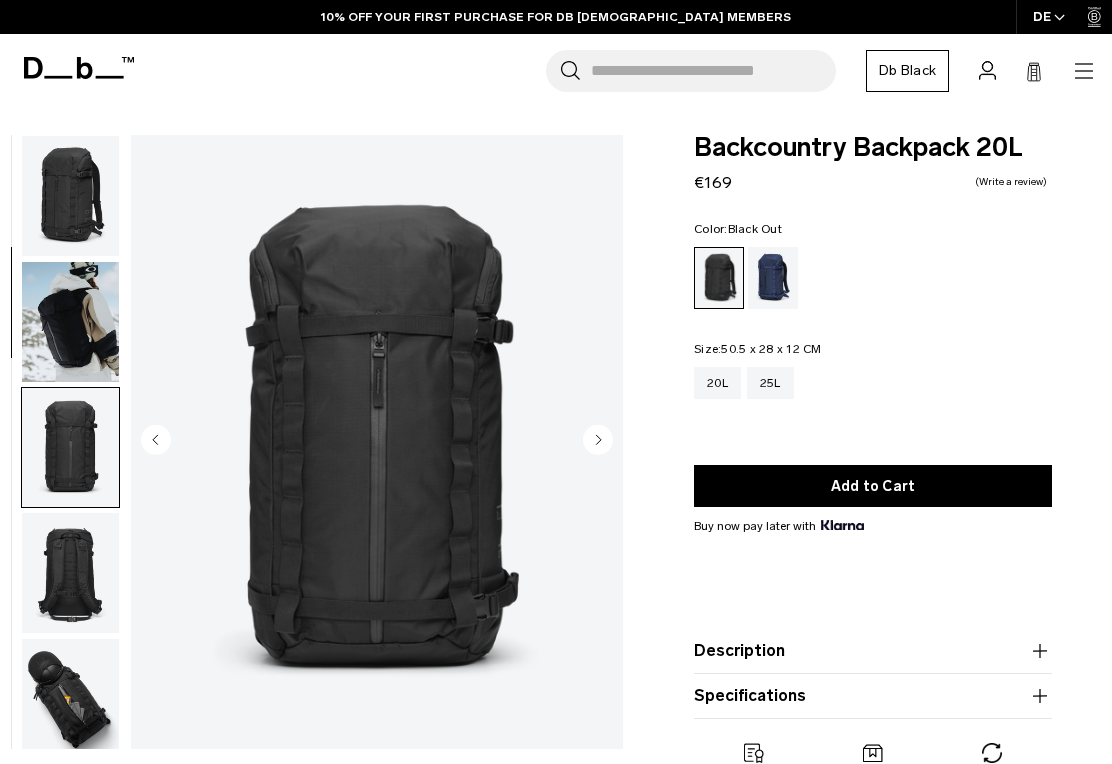 scroll, scrollTop: 212, scrollLeft: 0, axis: vertical 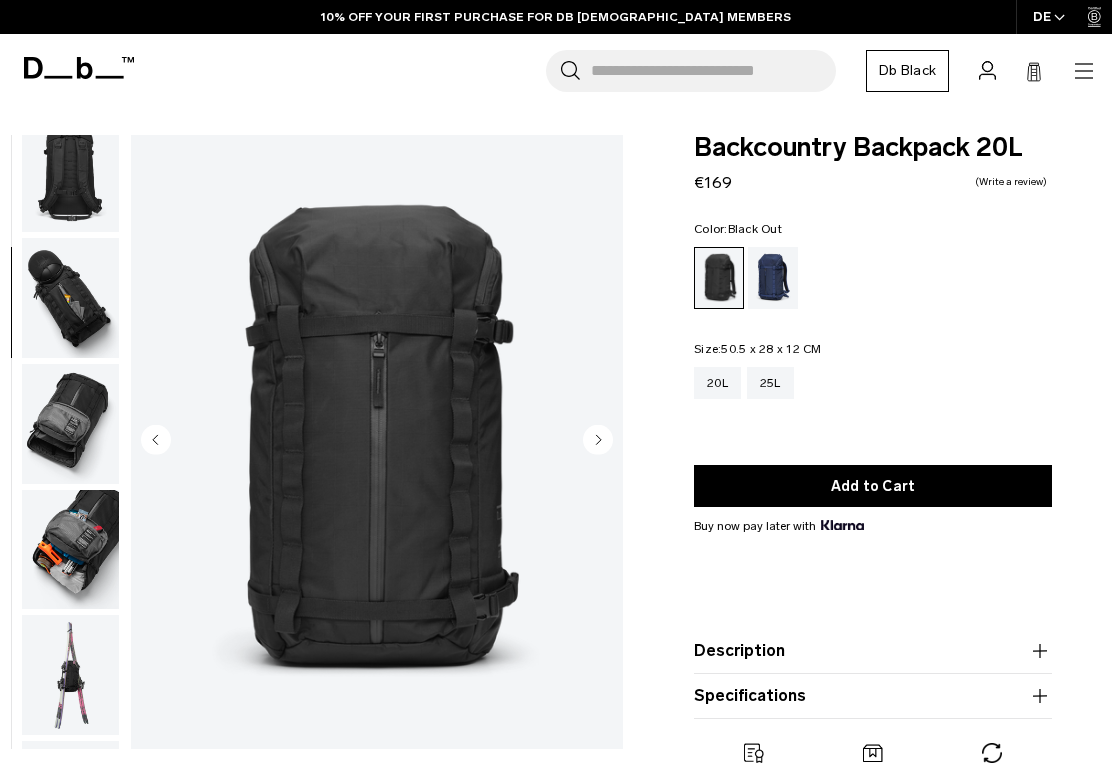 click at bounding box center (70, 298) 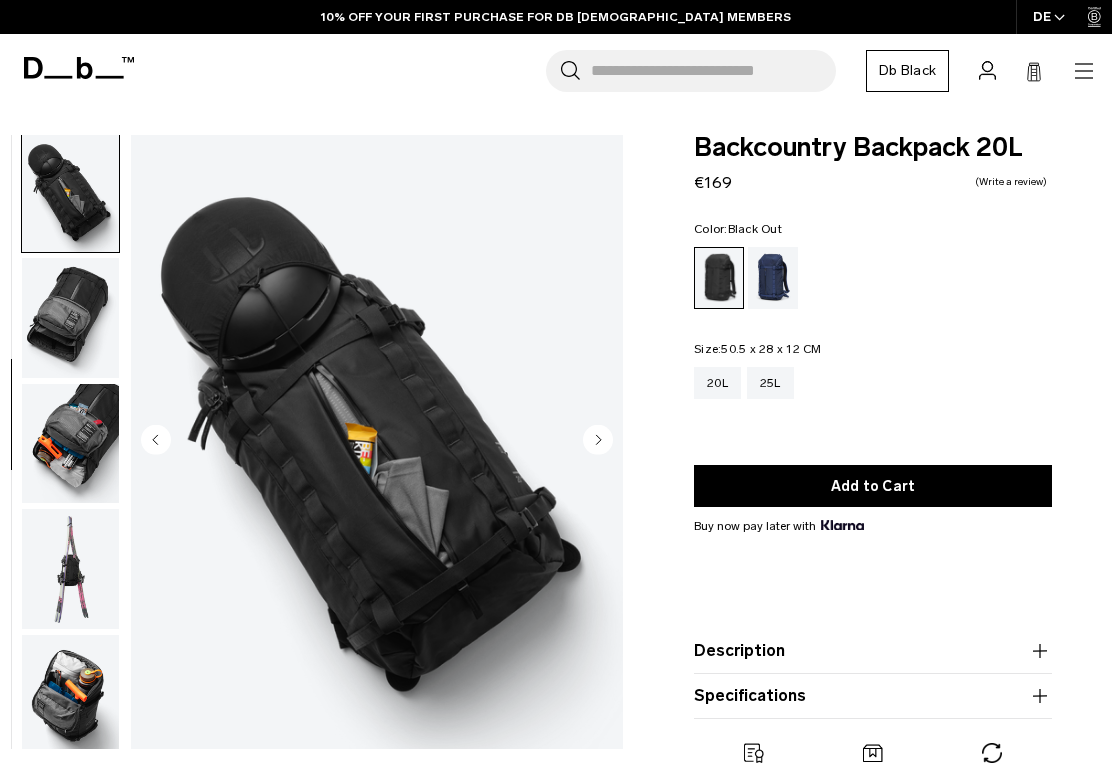 click at bounding box center [70, 318] 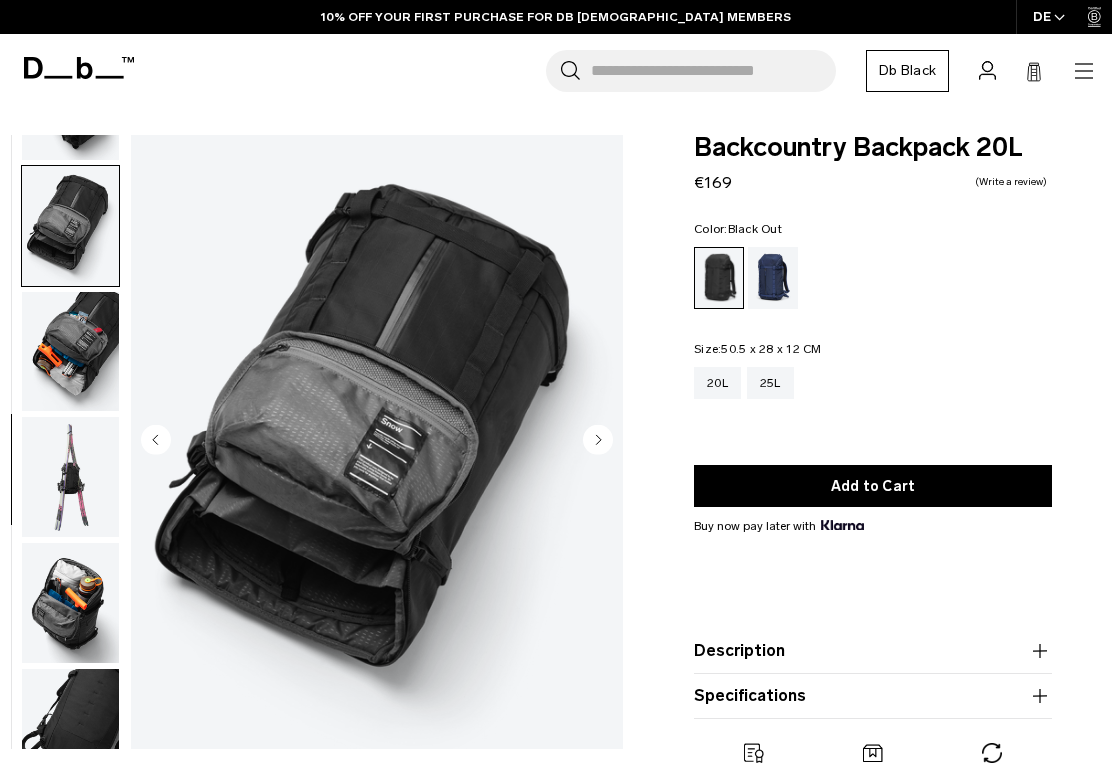 scroll, scrollTop: 634, scrollLeft: 0, axis: vertical 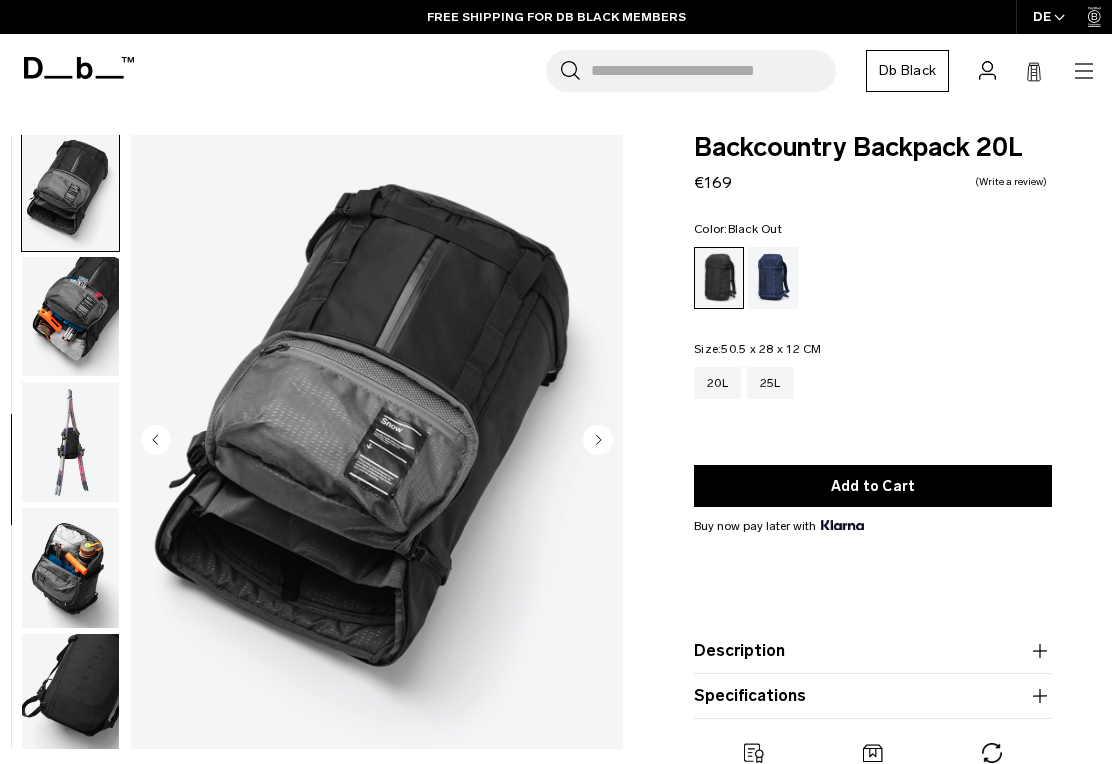 click at bounding box center [70, 317] 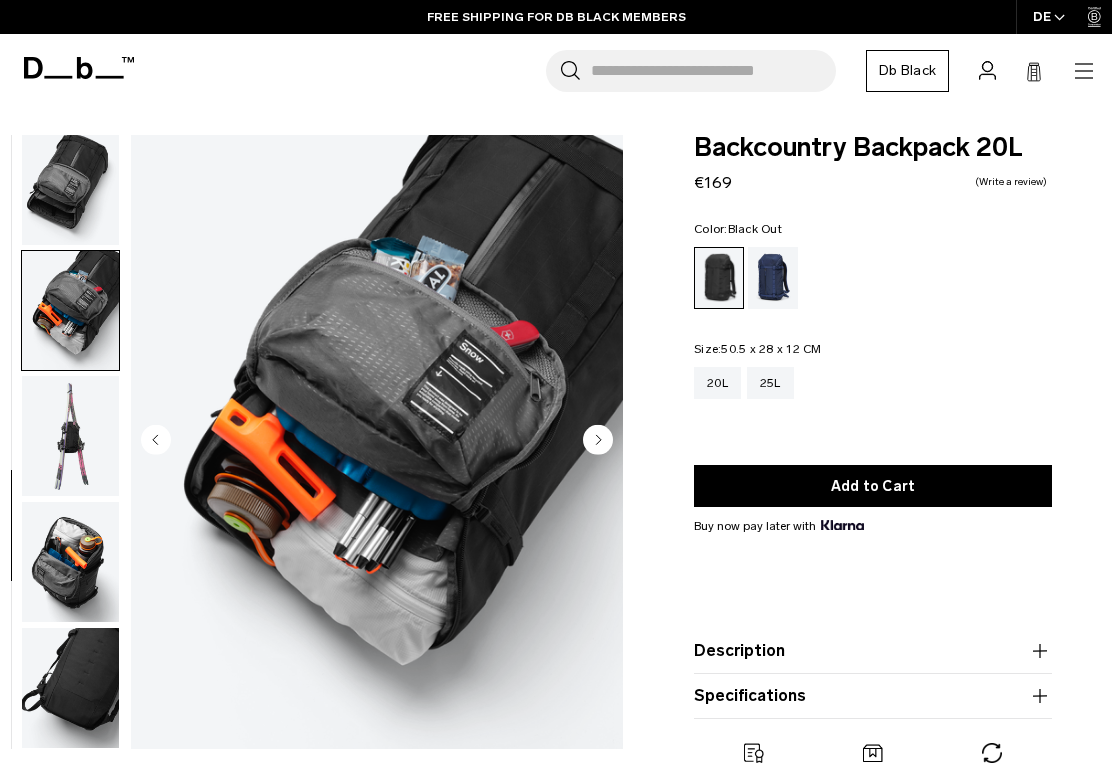 scroll, scrollTop: 649, scrollLeft: 0, axis: vertical 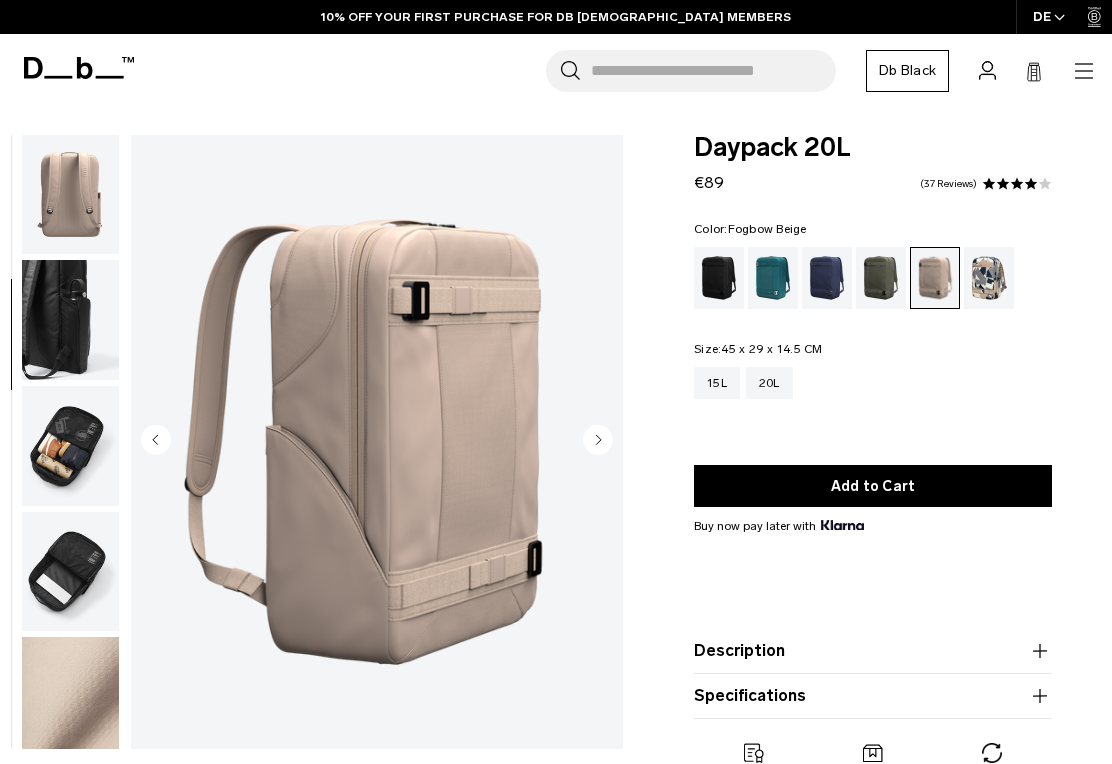 click at bounding box center [70, 320] 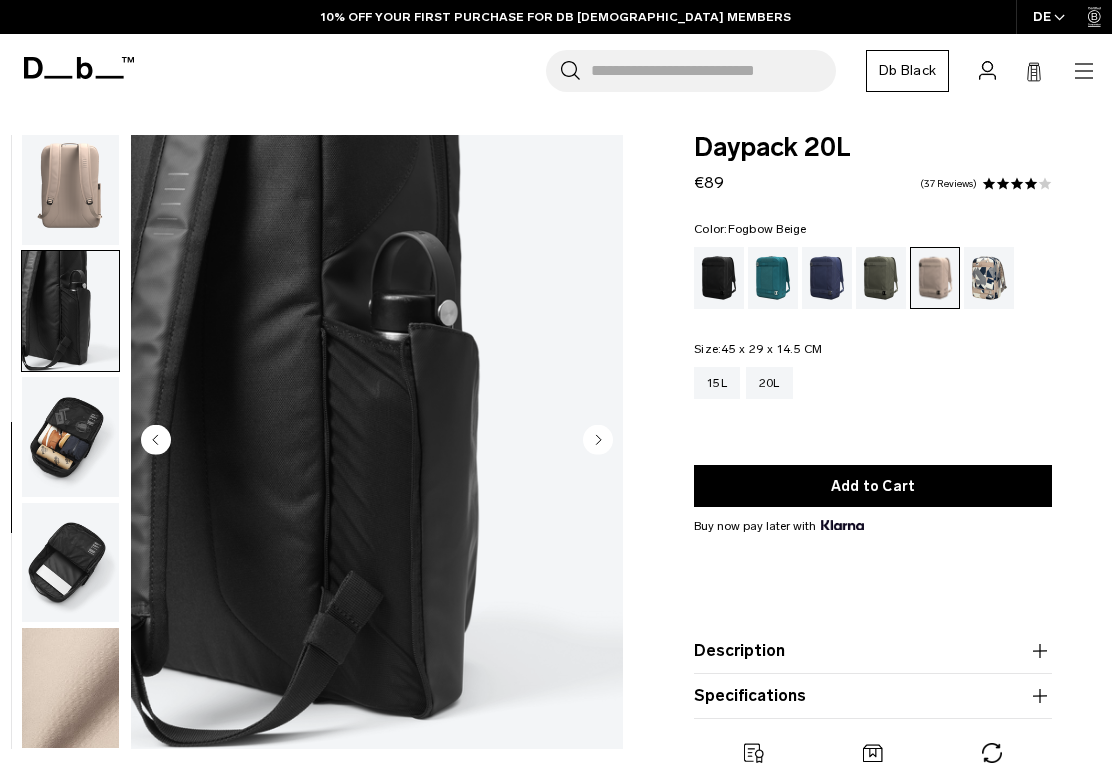scroll, scrollTop: 397, scrollLeft: 0, axis: vertical 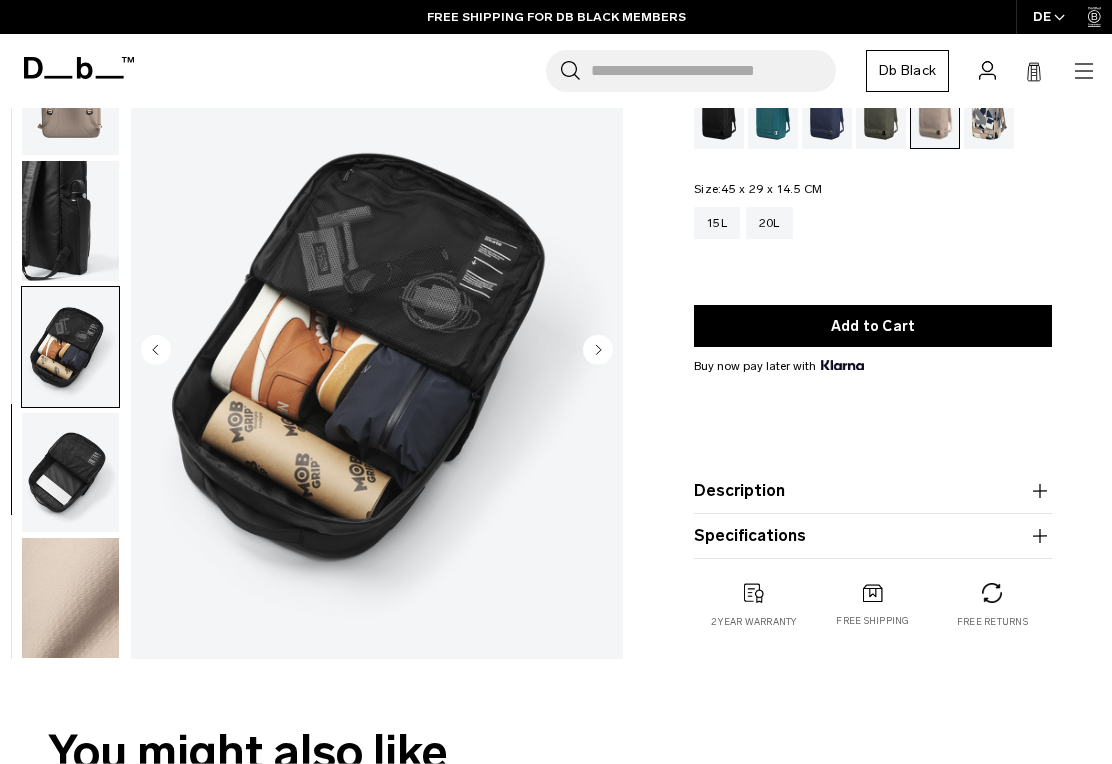 click at bounding box center (70, 473) 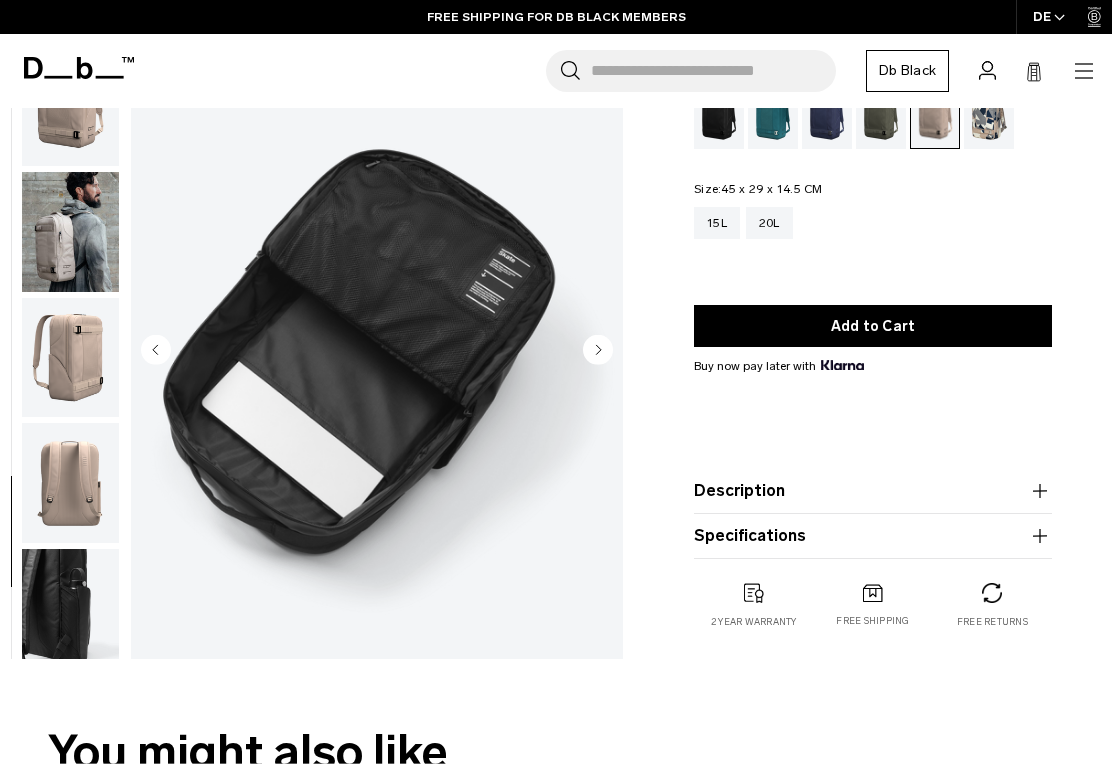 scroll, scrollTop: 0, scrollLeft: 0, axis: both 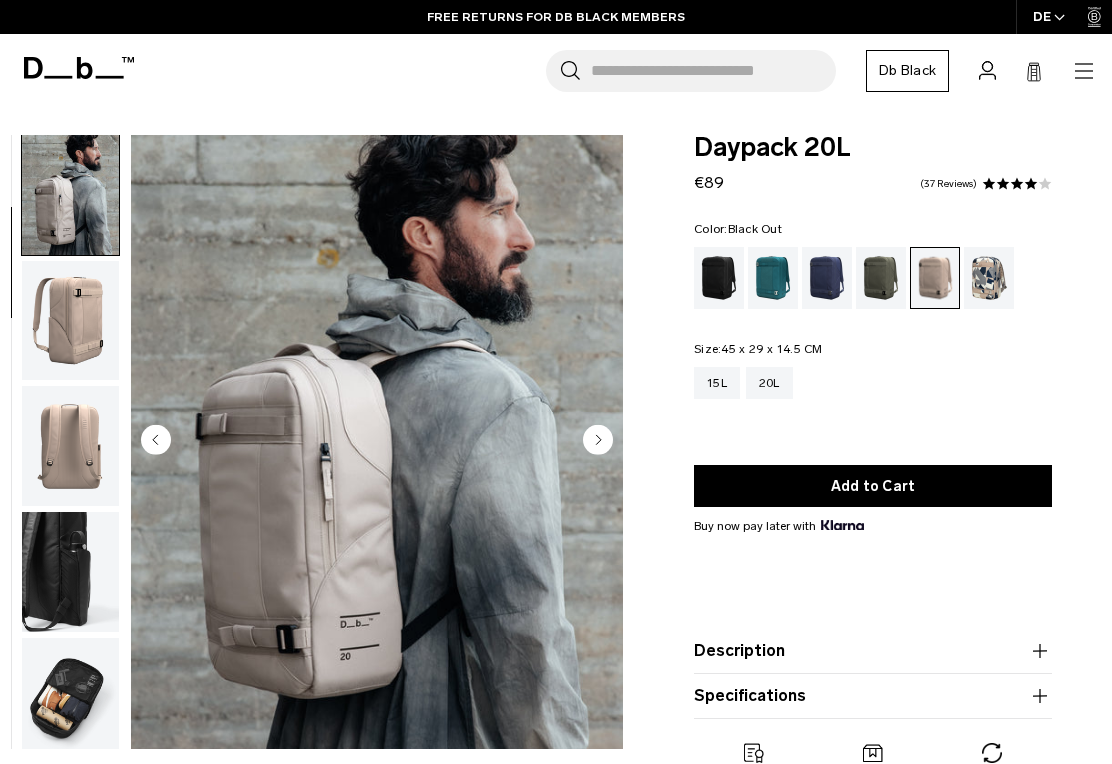 click at bounding box center (719, 278) 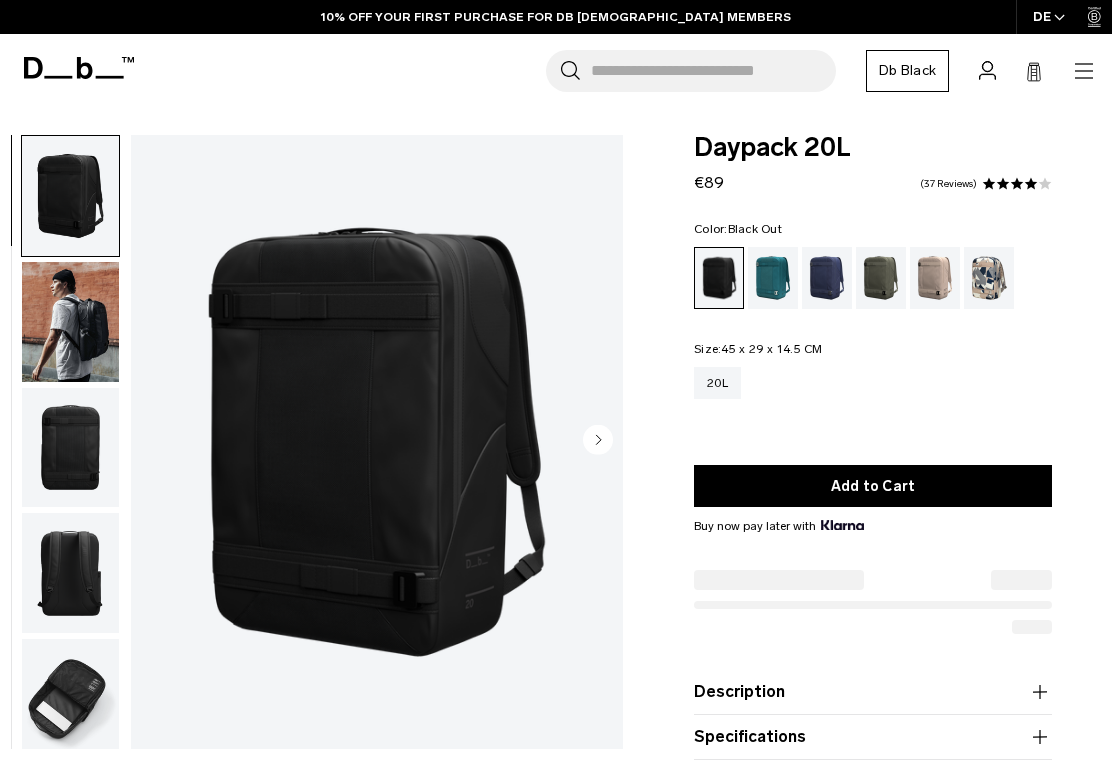 scroll, scrollTop: 0, scrollLeft: 0, axis: both 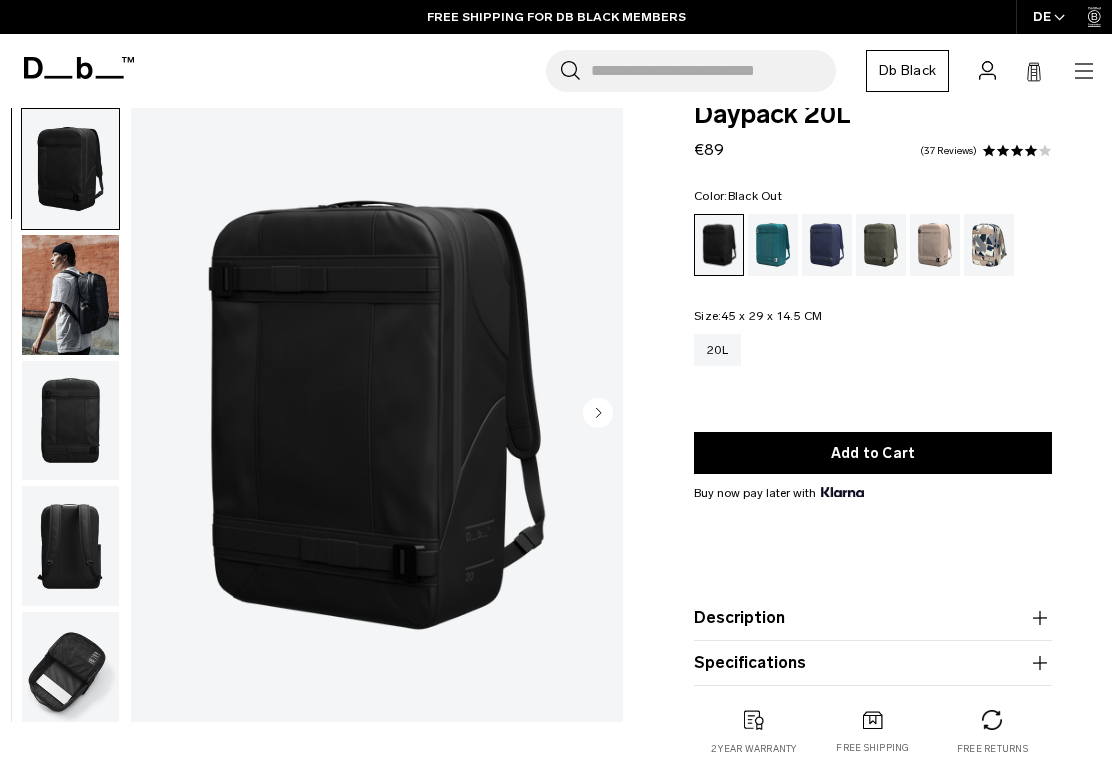 click at bounding box center (70, 295) 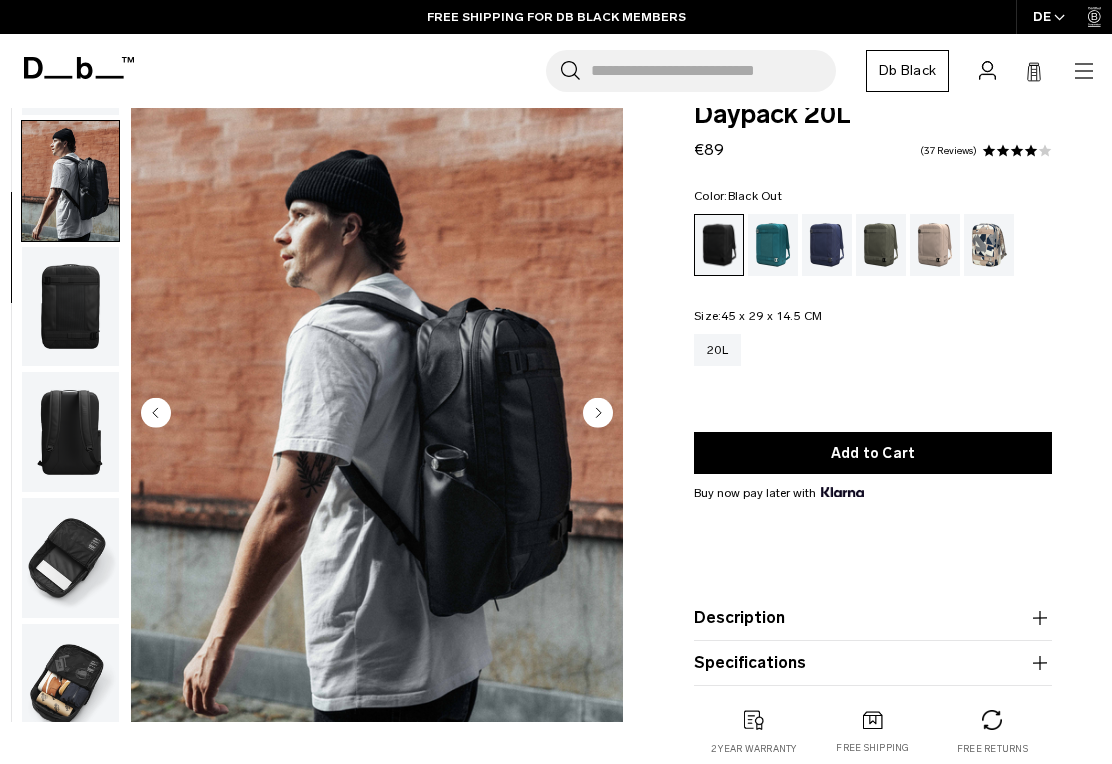 scroll, scrollTop: 127, scrollLeft: 0, axis: vertical 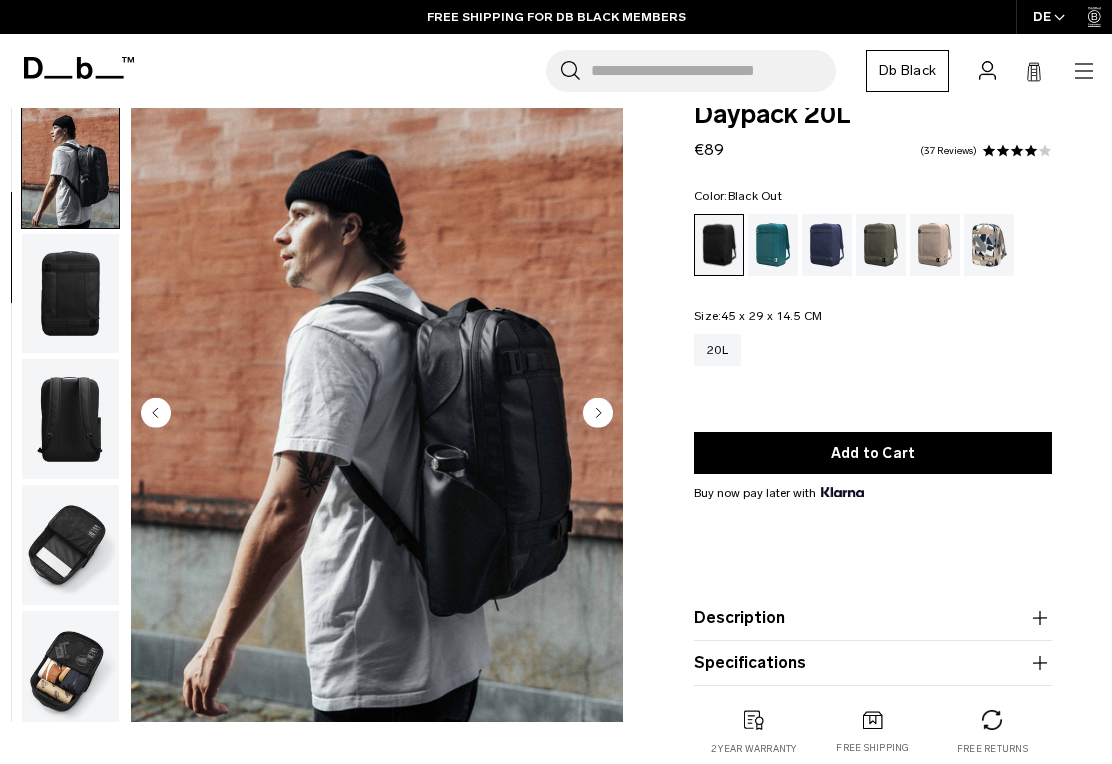 click at bounding box center [70, 294] 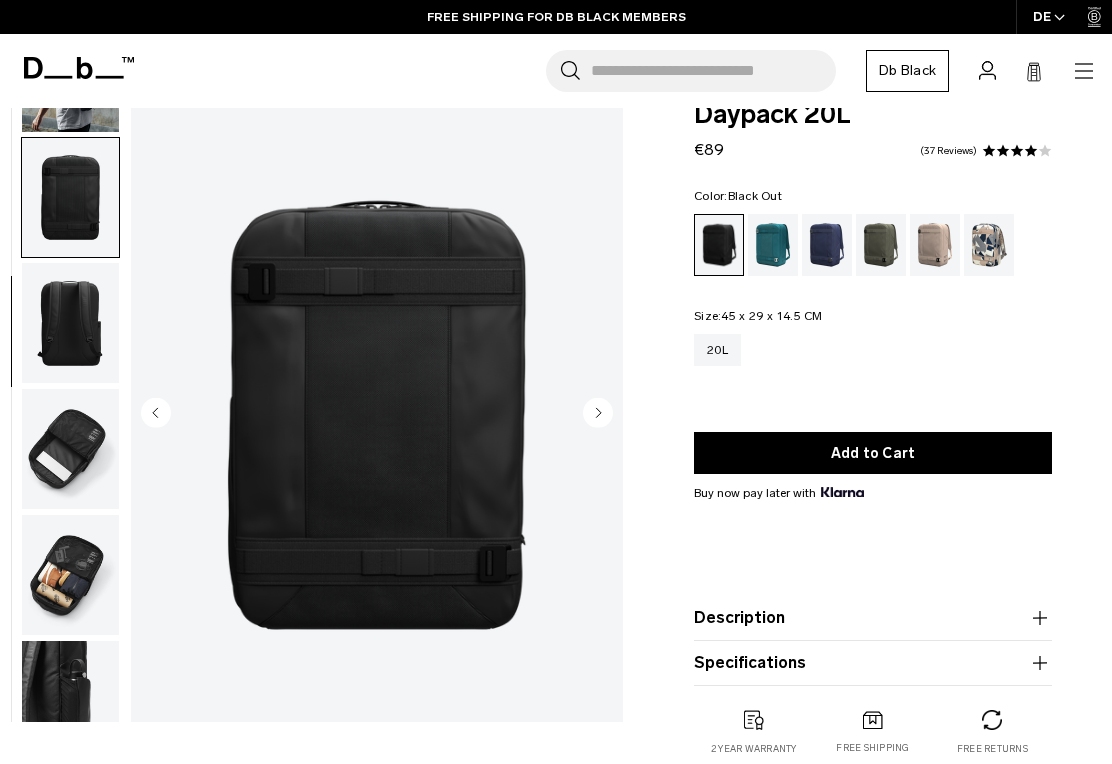 scroll, scrollTop: 253, scrollLeft: 0, axis: vertical 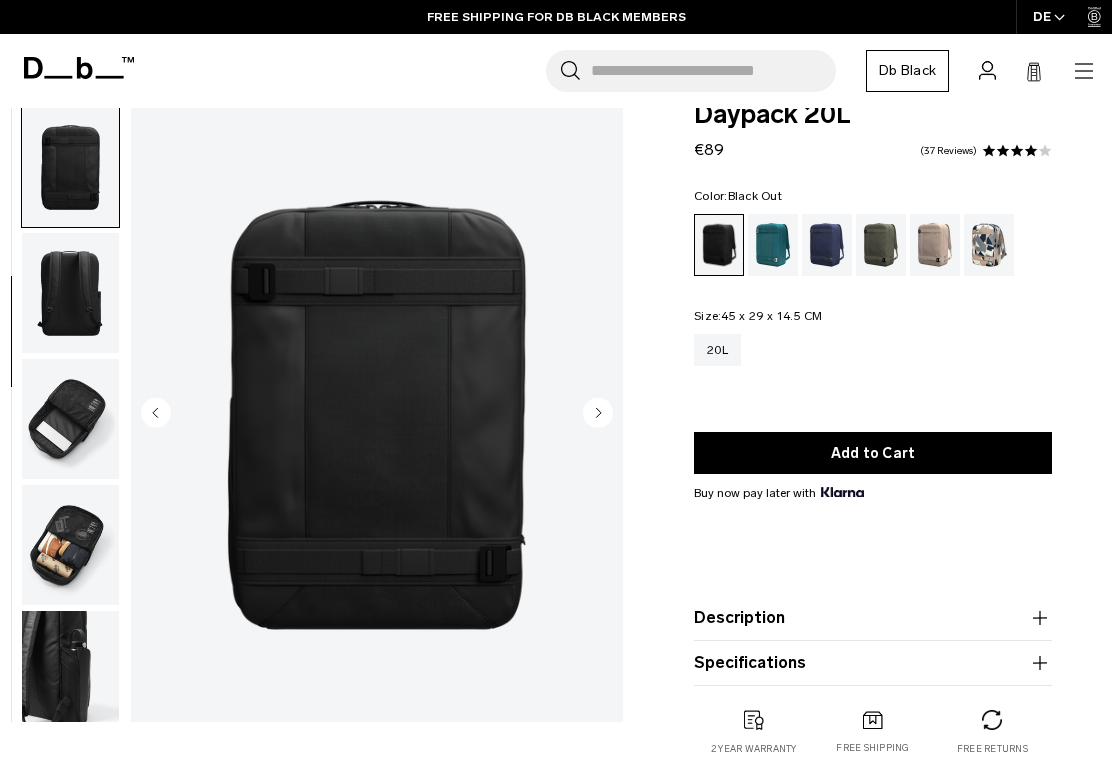 click at bounding box center (70, 293) 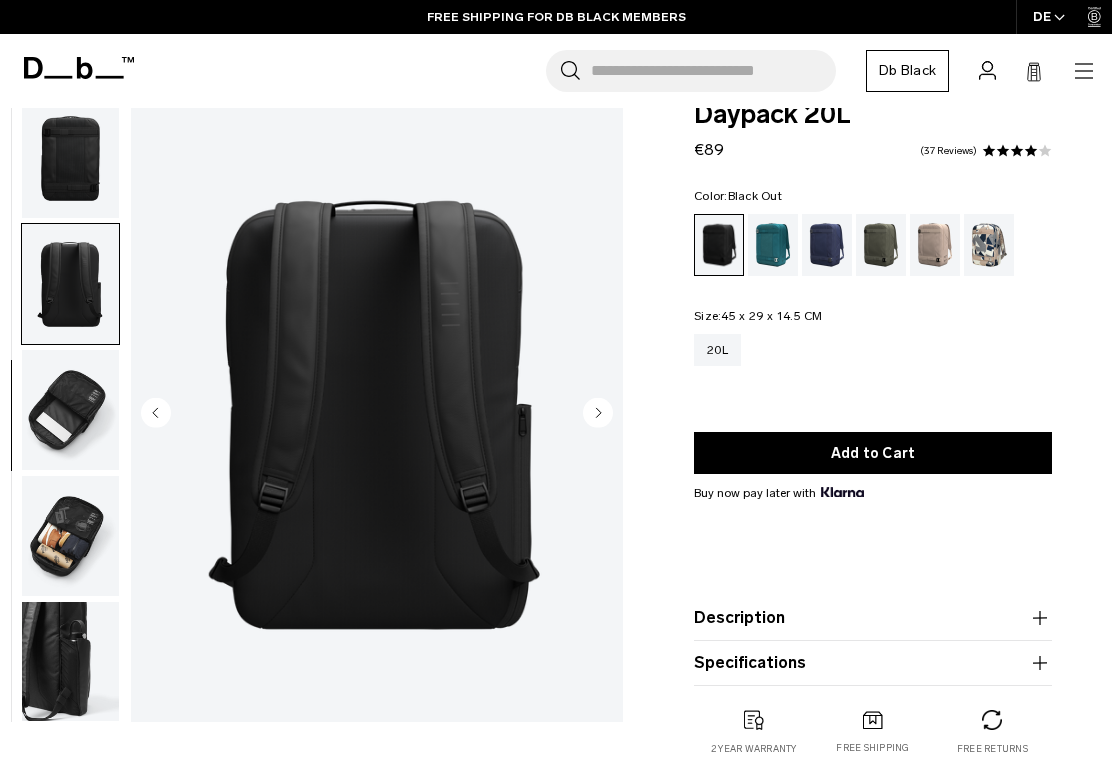 scroll, scrollTop: 269, scrollLeft: 0, axis: vertical 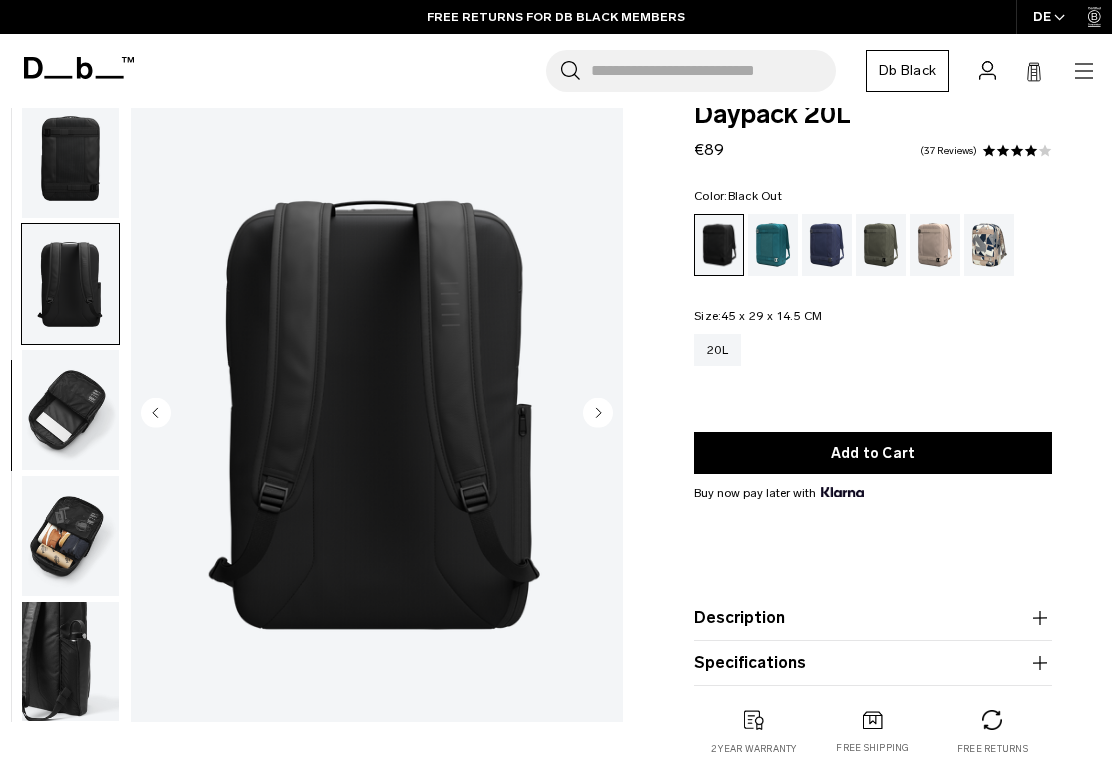 click at bounding box center [70, 284] 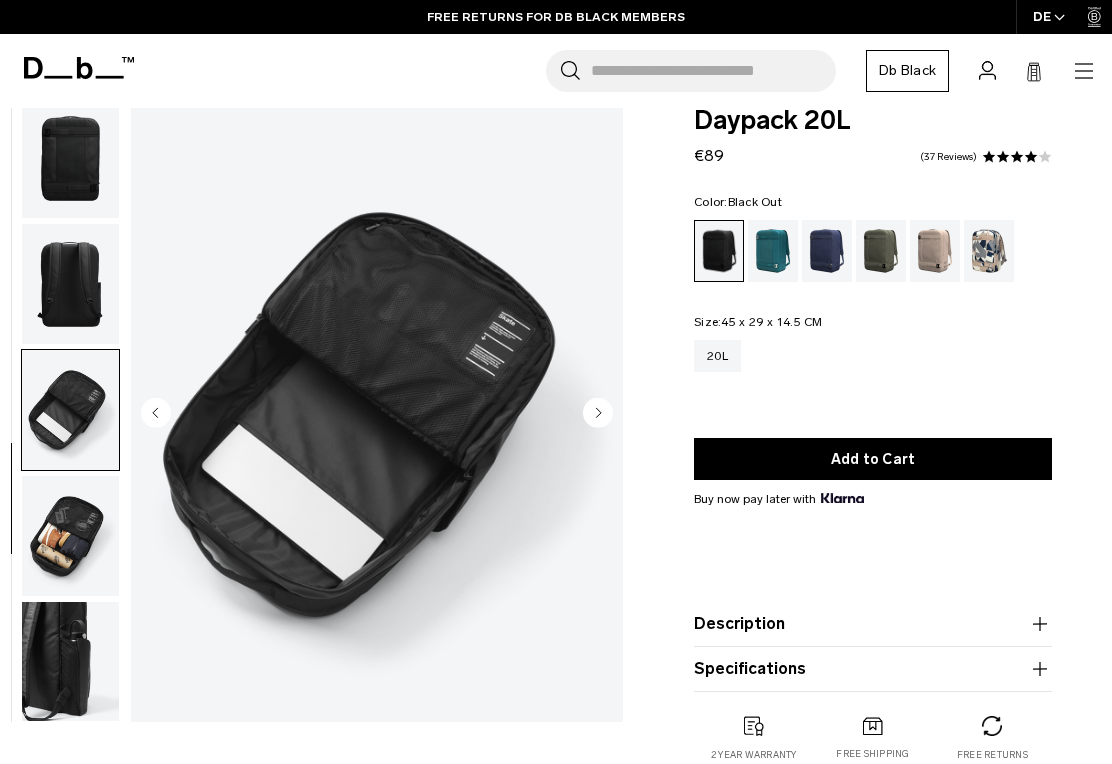scroll, scrollTop: 0, scrollLeft: 0, axis: both 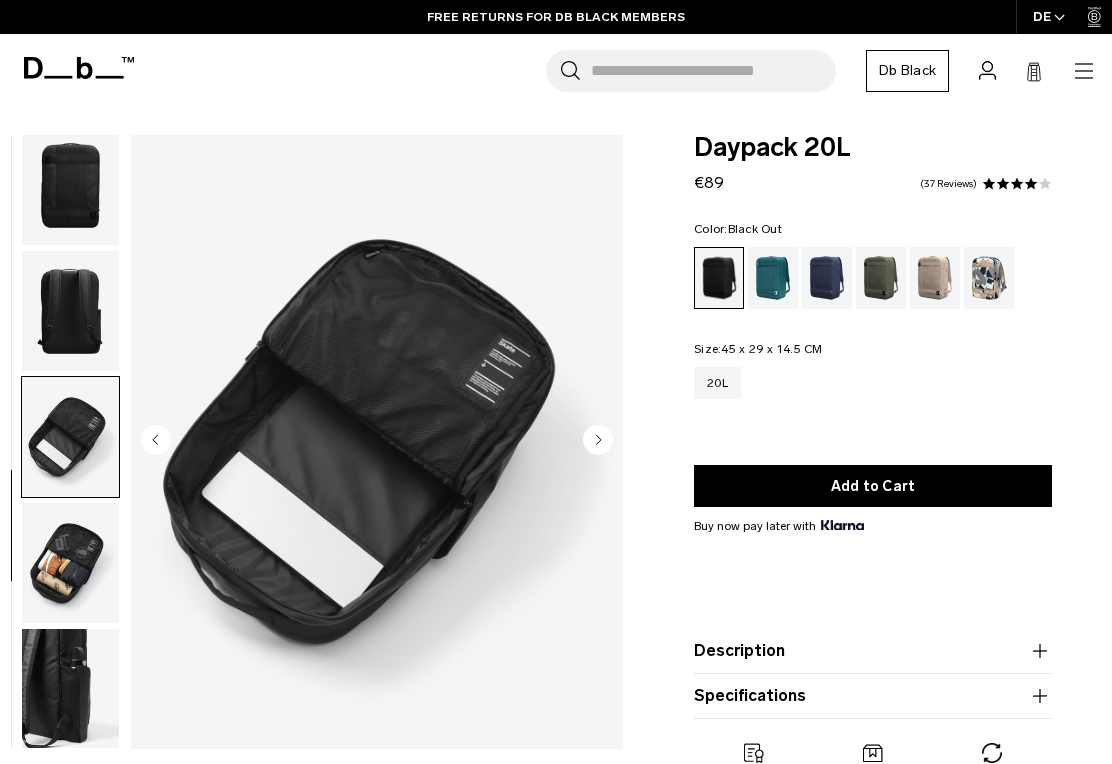 click at bounding box center [70, 186] 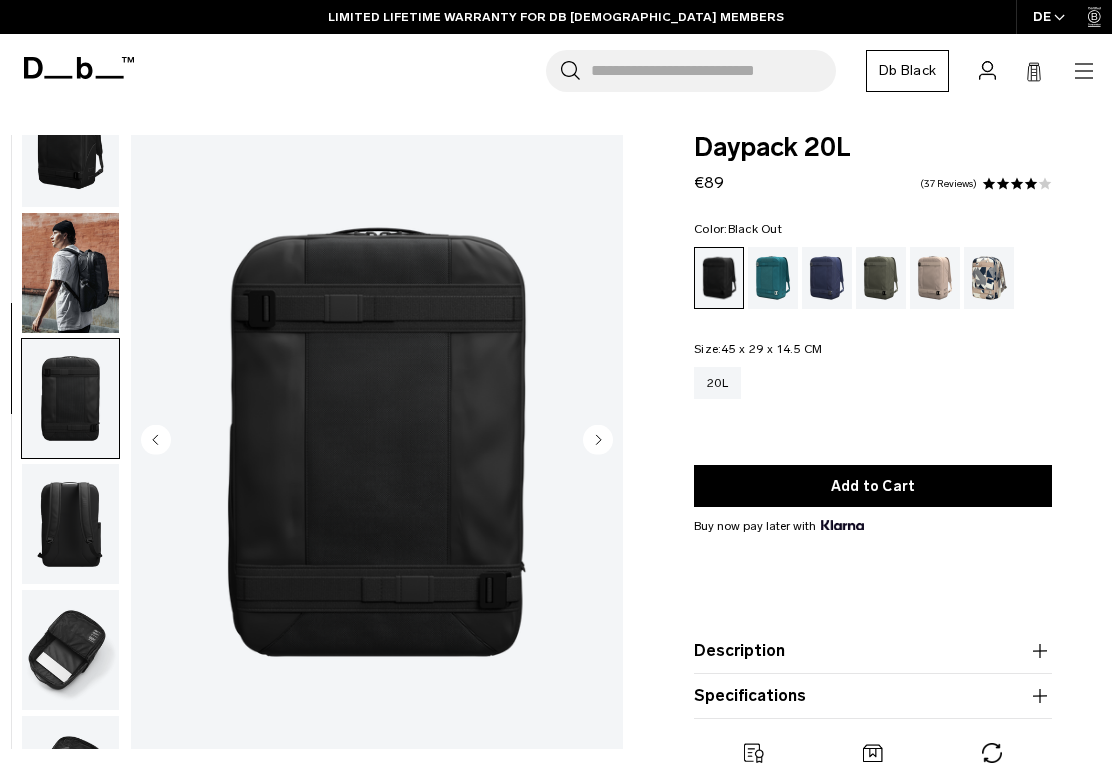 click at bounding box center [70, 273] 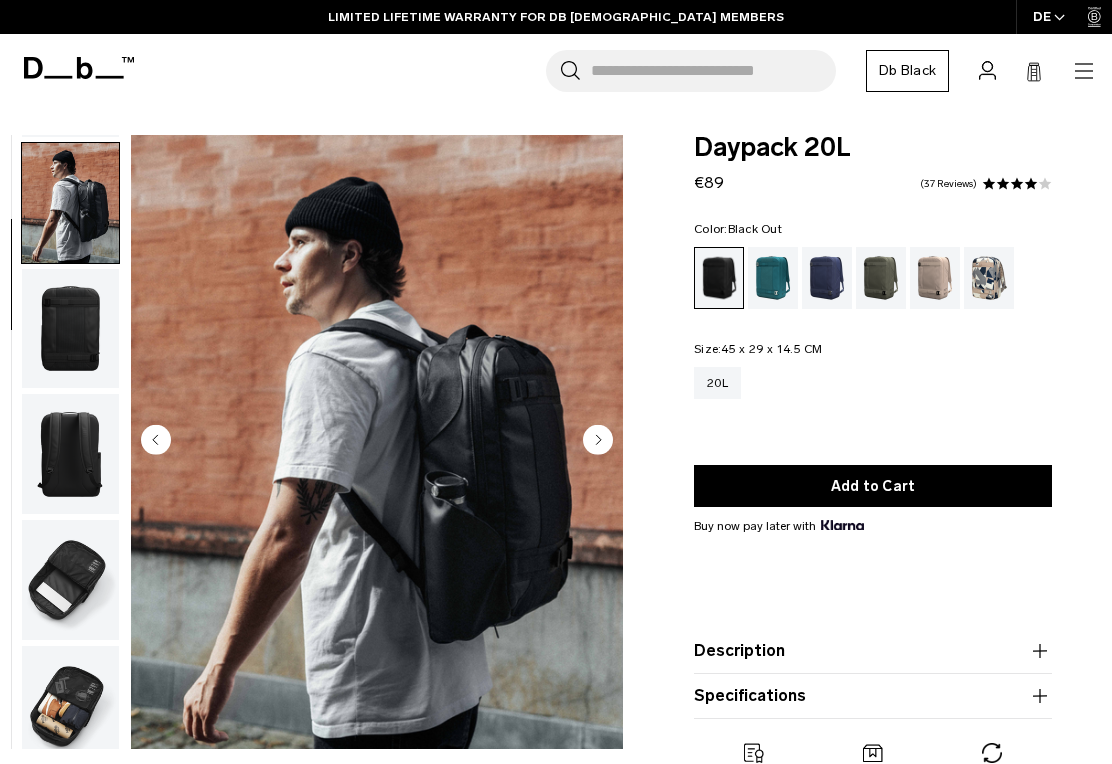 scroll, scrollTop: 127, scrollLeft: 0, axis: vertical 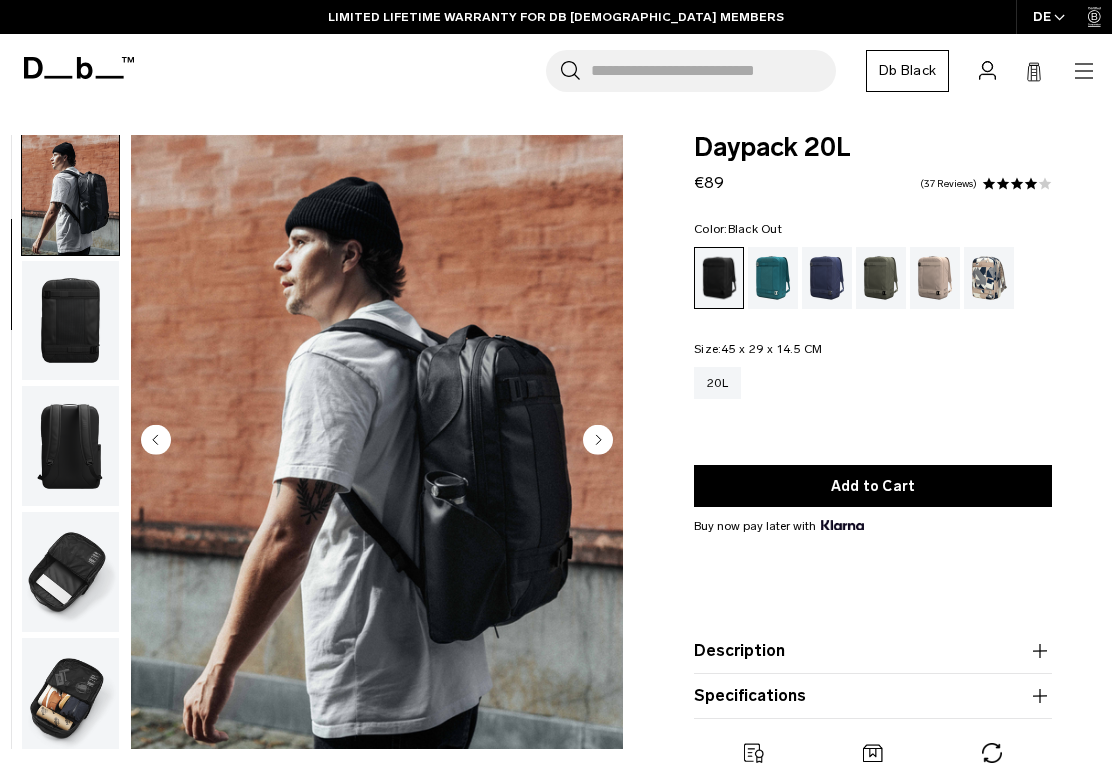 click at bounding box center (70, 321) 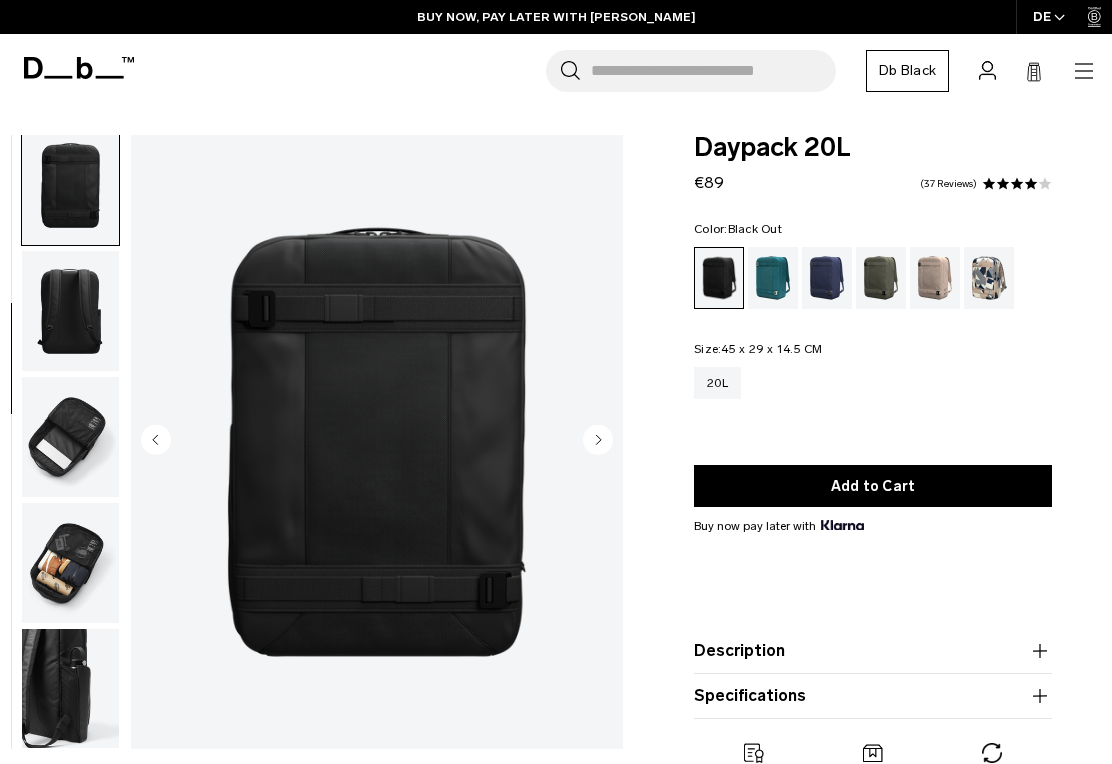 scroll, scrollTop: 269, scrollLeft: 0, axis: vertical 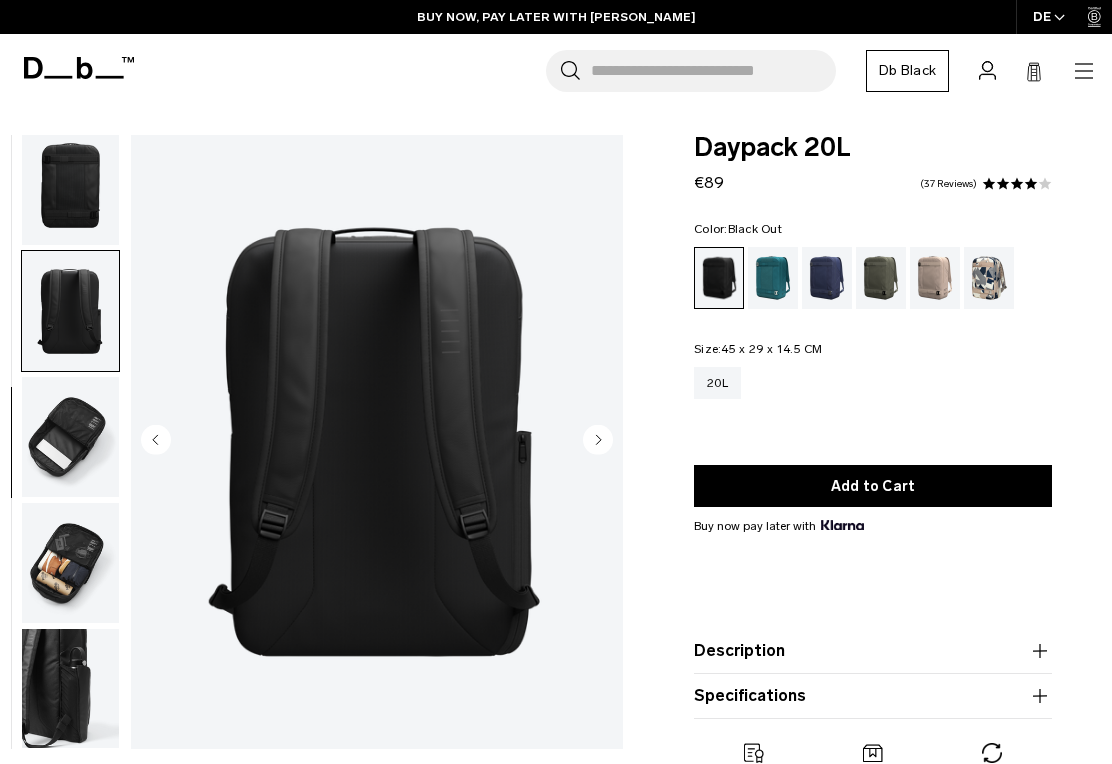 click at bounding box center (989, 278) 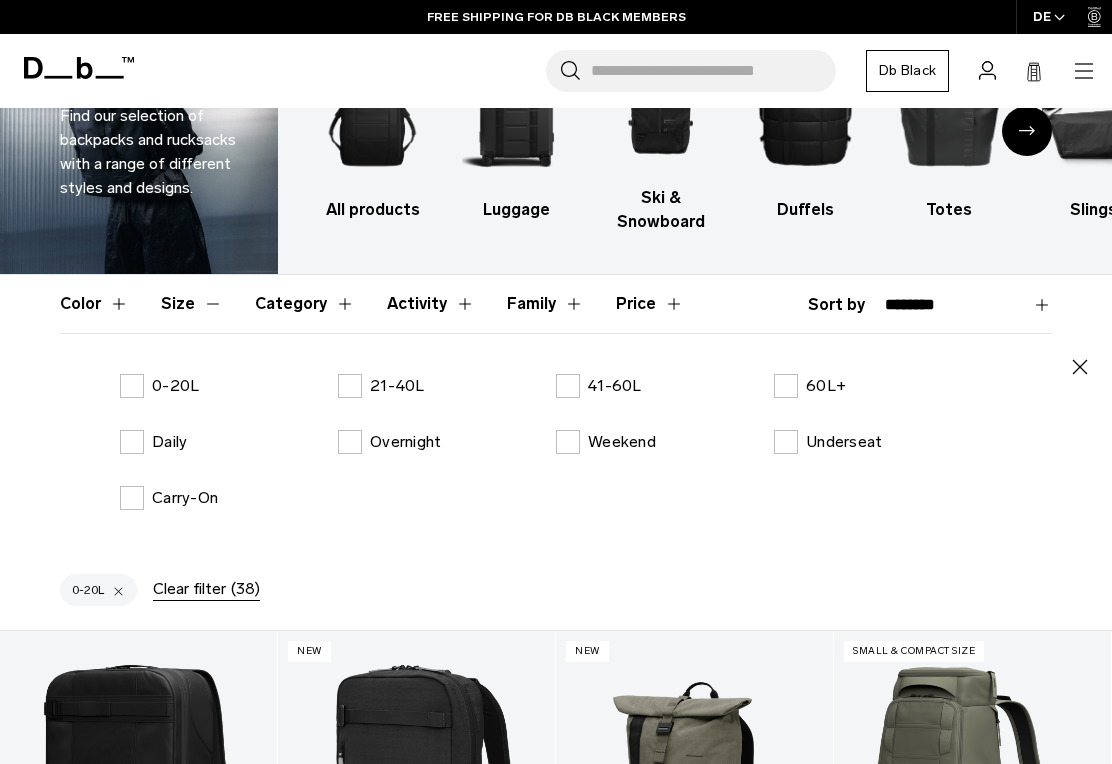 scroll, scrollTop: 126, scrollLeft: 0, axis: vertical 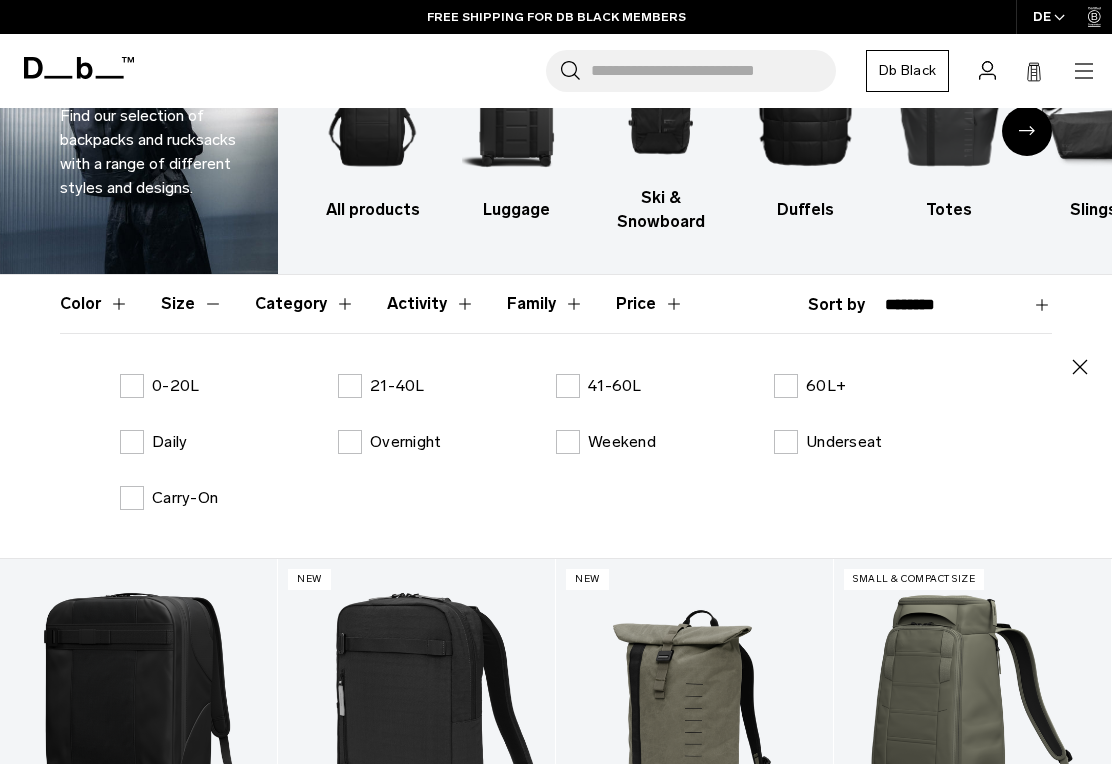click on "21-40L" at bounding box center [381, 386] 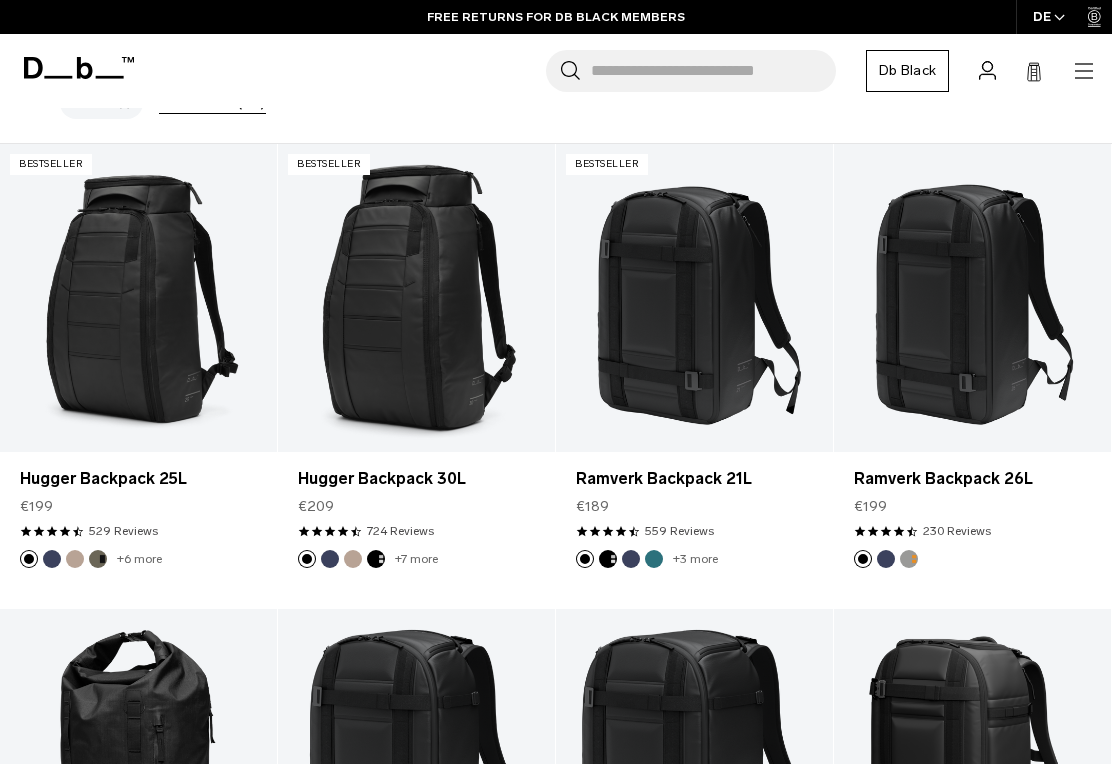 scroll, scrollTop: 611, scrollLeft: 0, axis: vertical 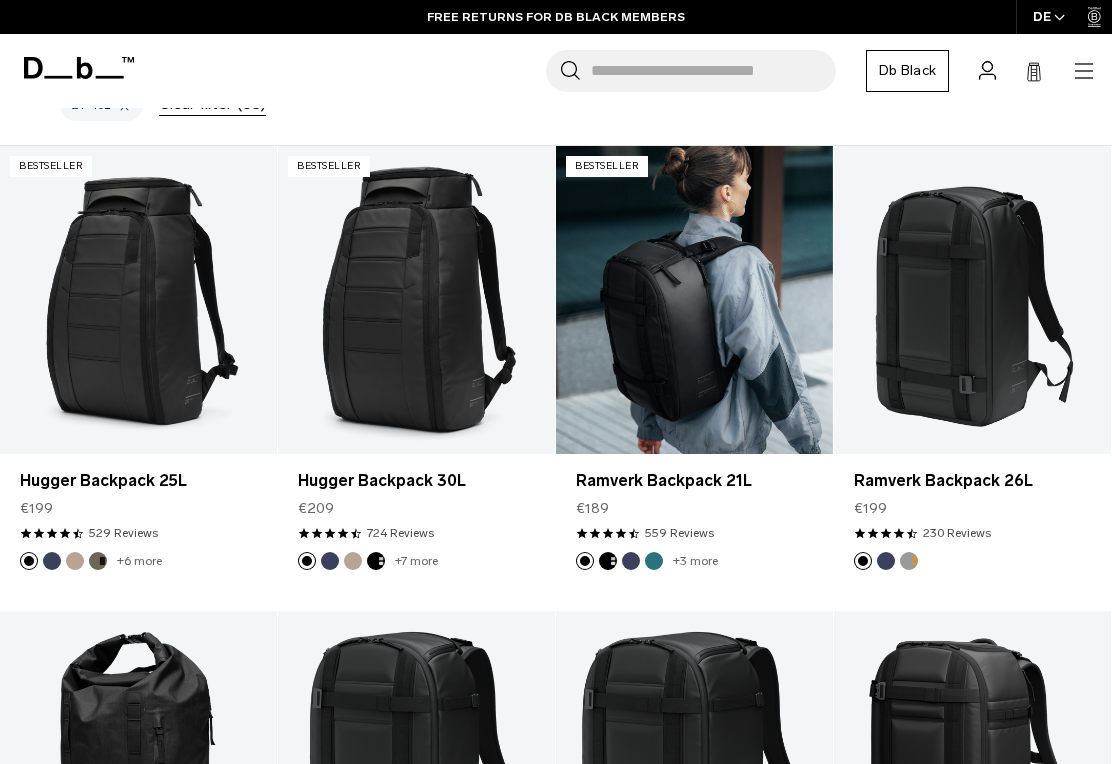 click at bounding box center [694, 300] 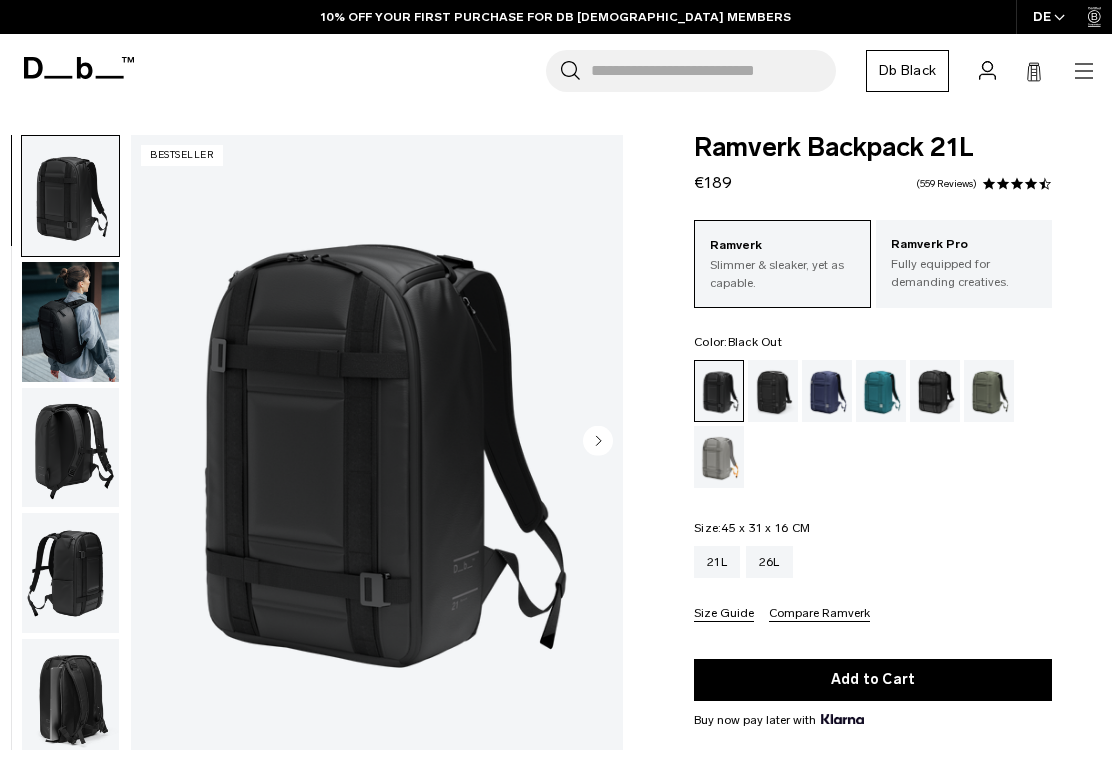 scroll, scrollTop: 0, scrollLeft: 0, axis: both 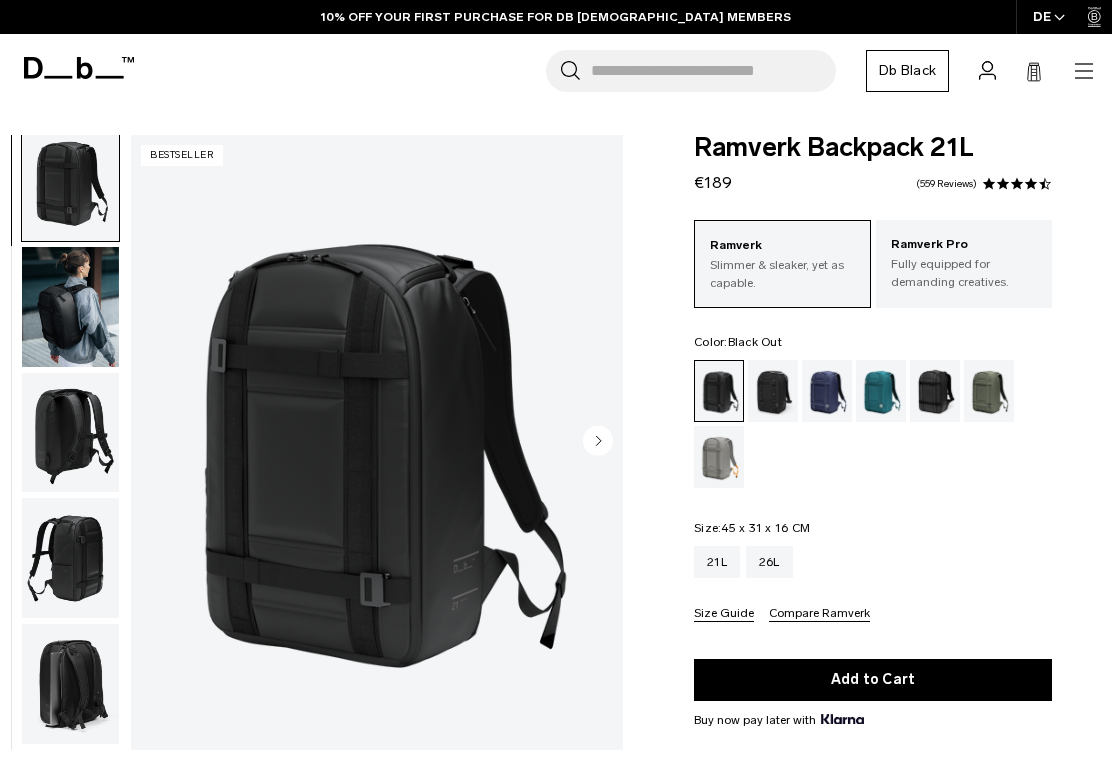 click at bounding box center (70, 307) 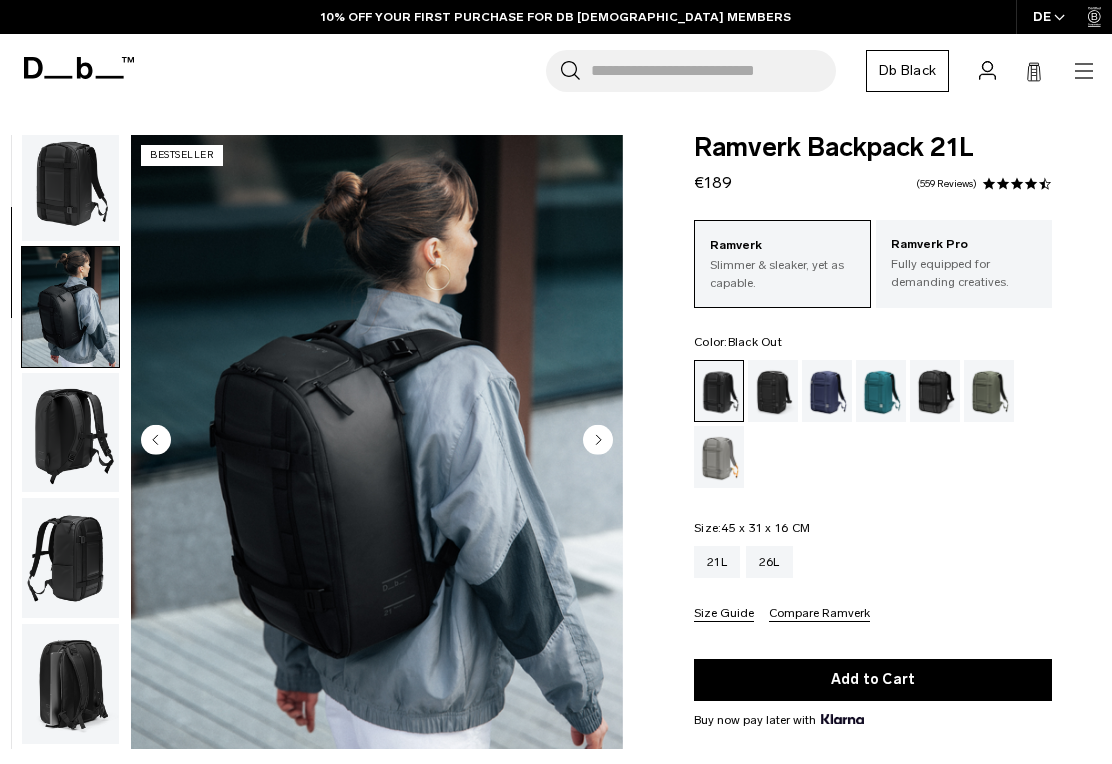 scroll, scrollTop: 127, scrollLeft: 0, axis: vertical 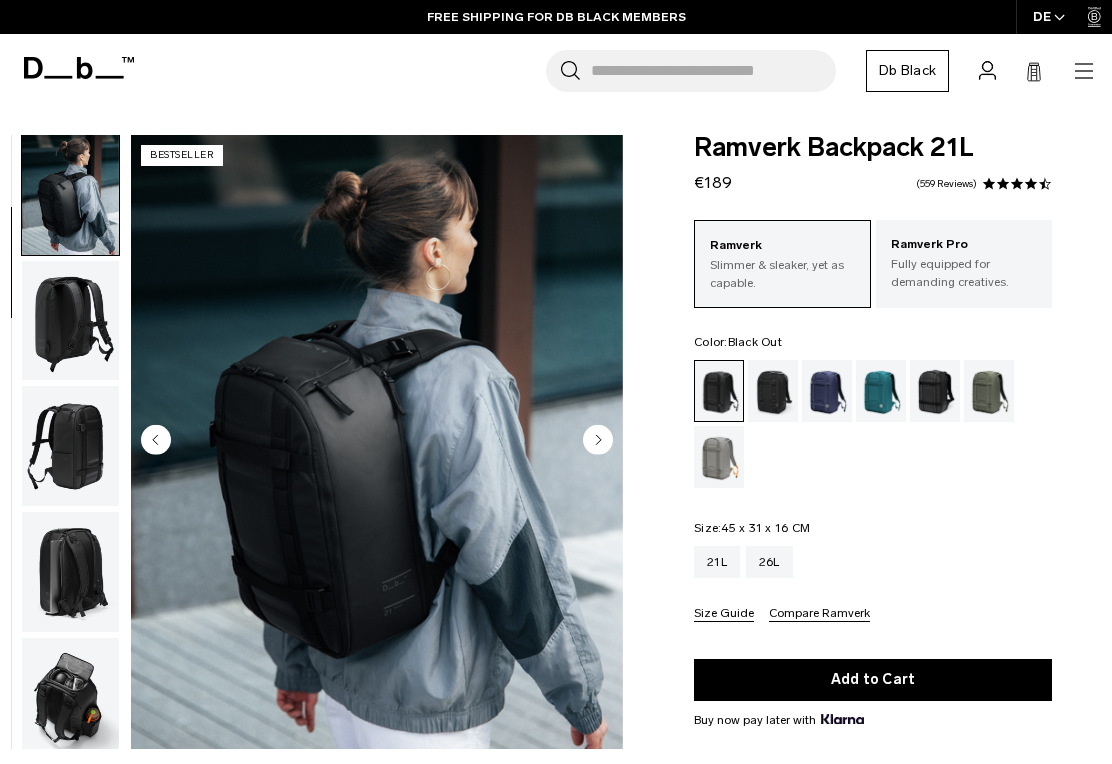 click at bounding box center [70, 321] 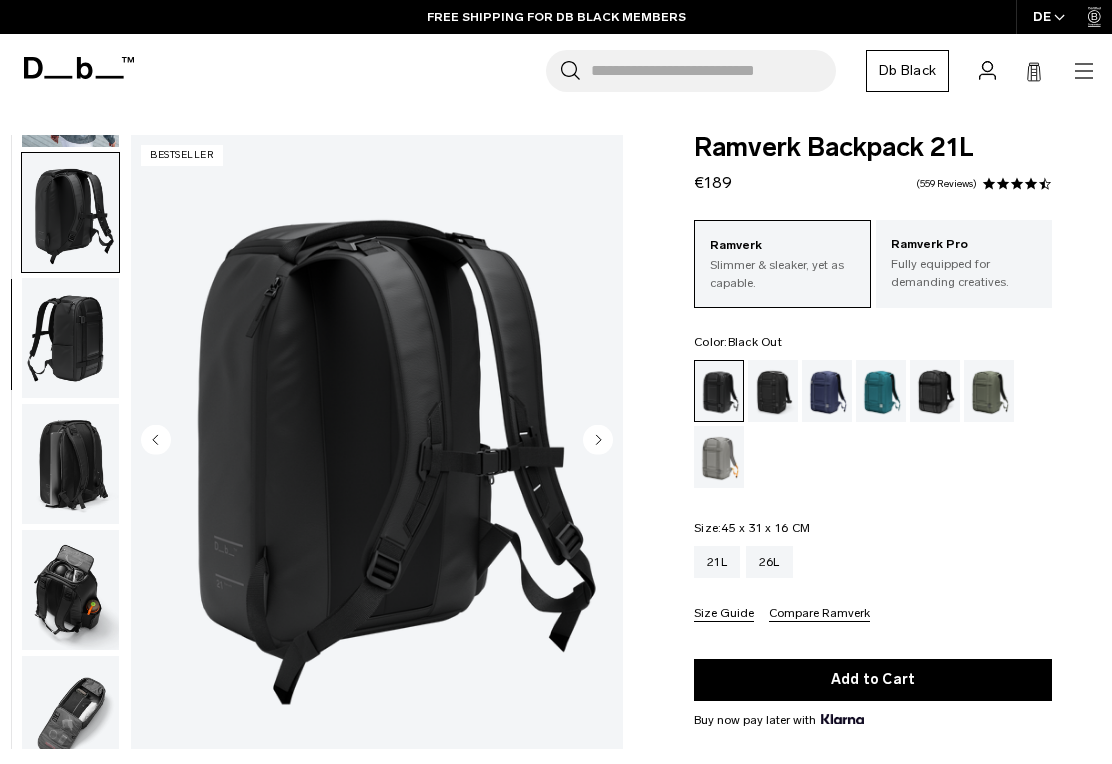 scroll, scrollTop: 255, scrollLeft: 0, axis: vertical 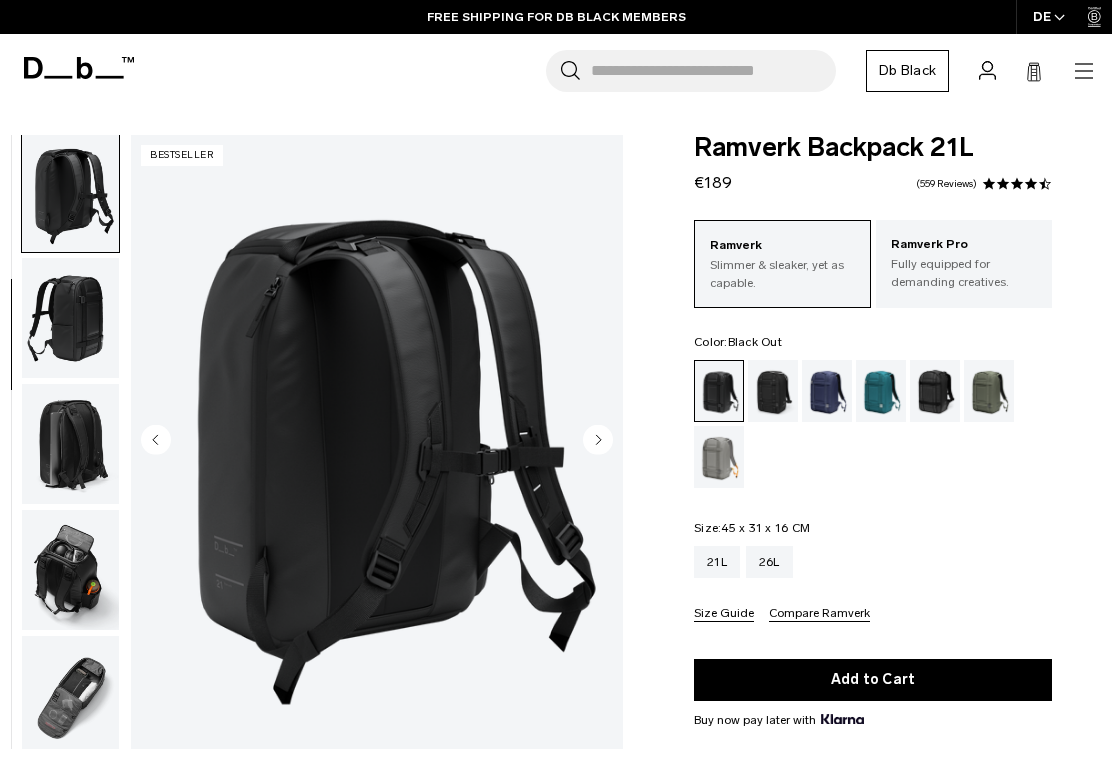 click at bounding box center (70, 318) 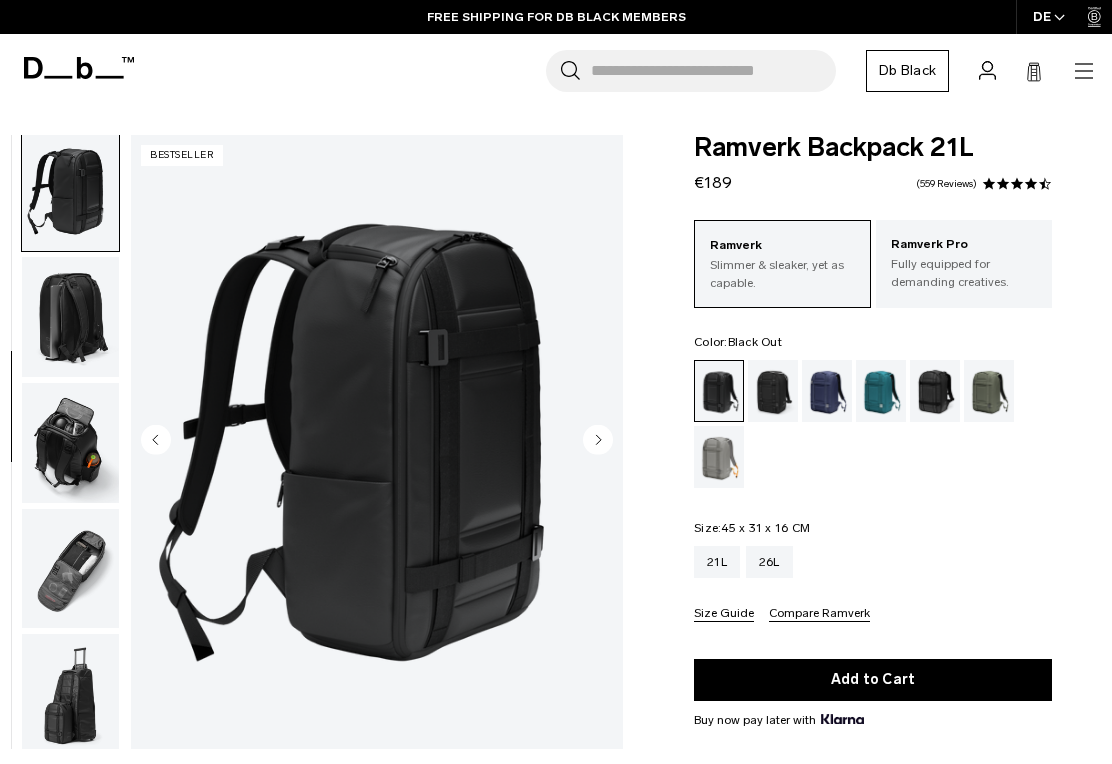 scroll, scrollTop: 382, scrollLeft: 0, axis: vertical 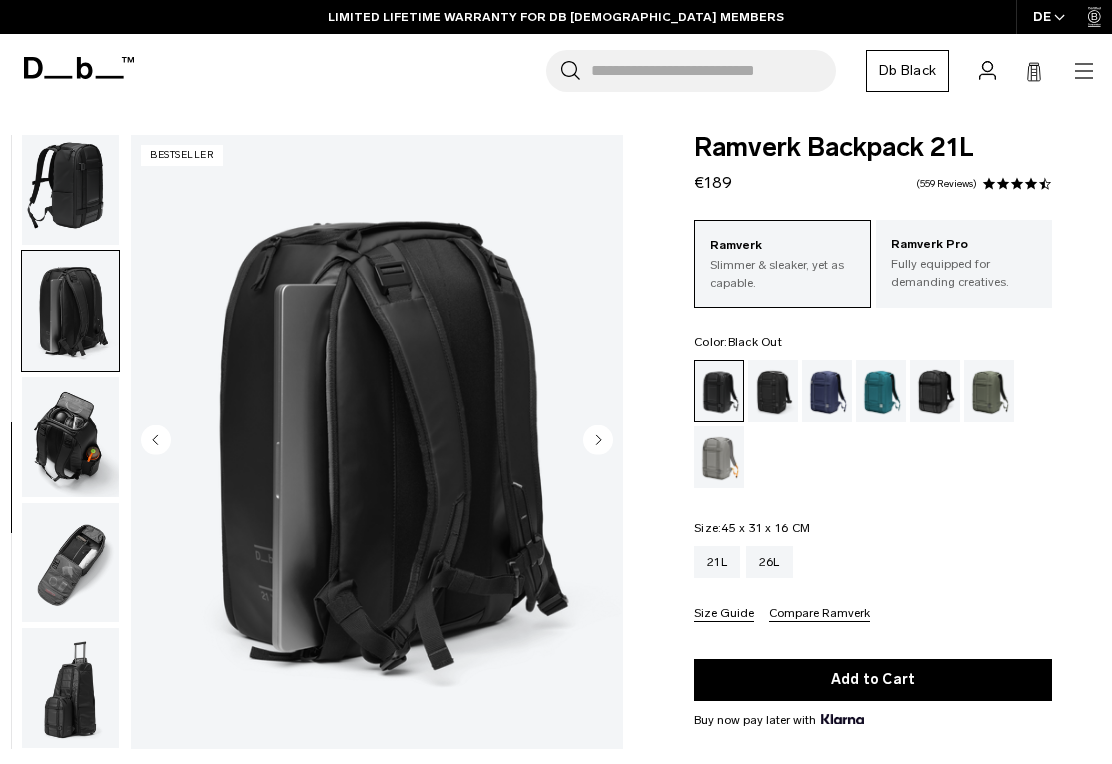 click at bounding box center [70, 437] 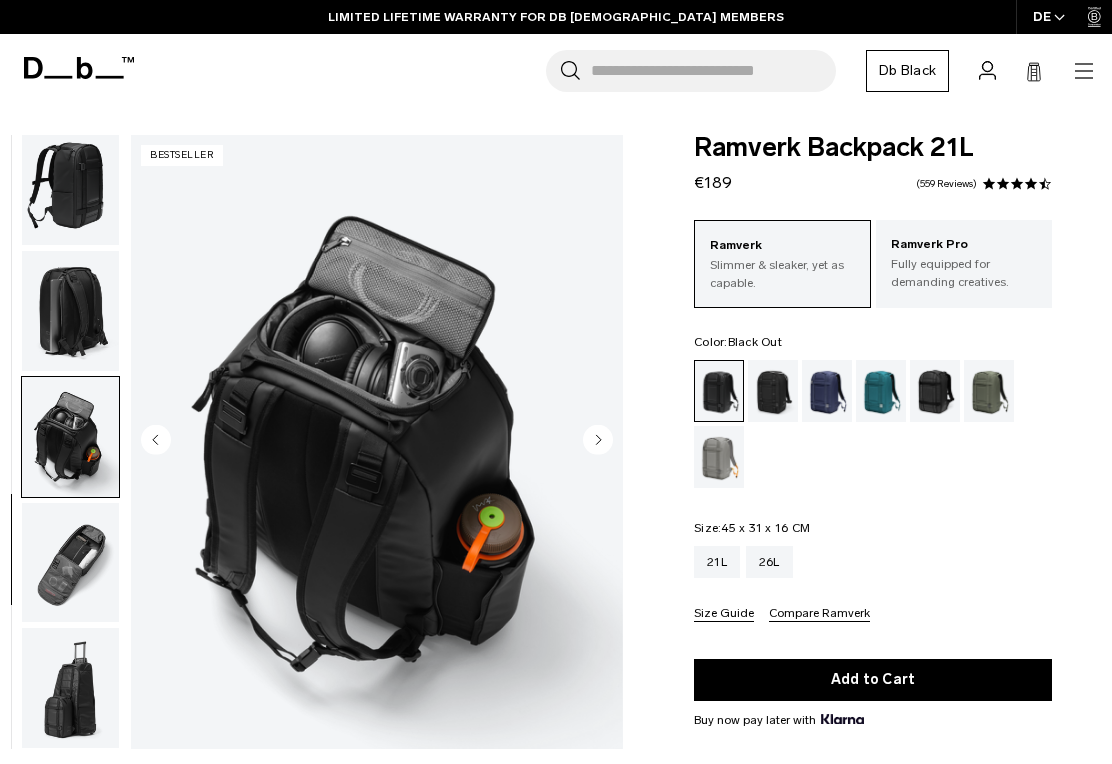 scroll, scrollTop: 69, scrollLeft: 0, axis: vertical 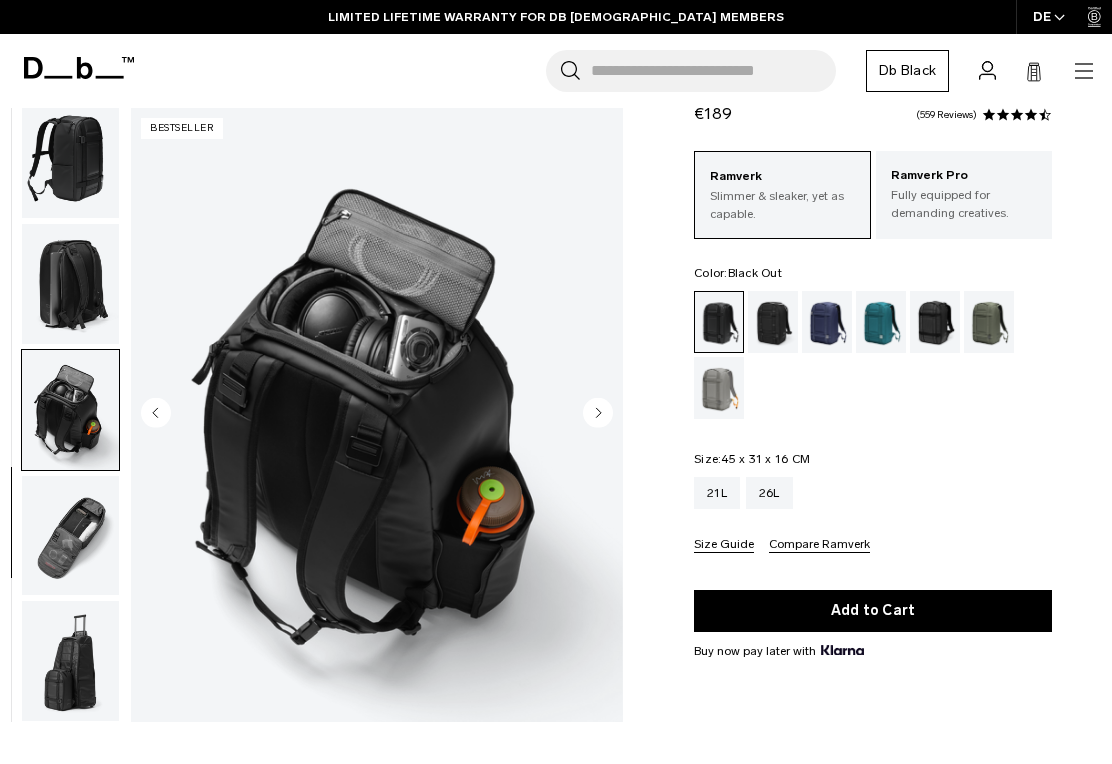 click at bounding box center (70, 536) 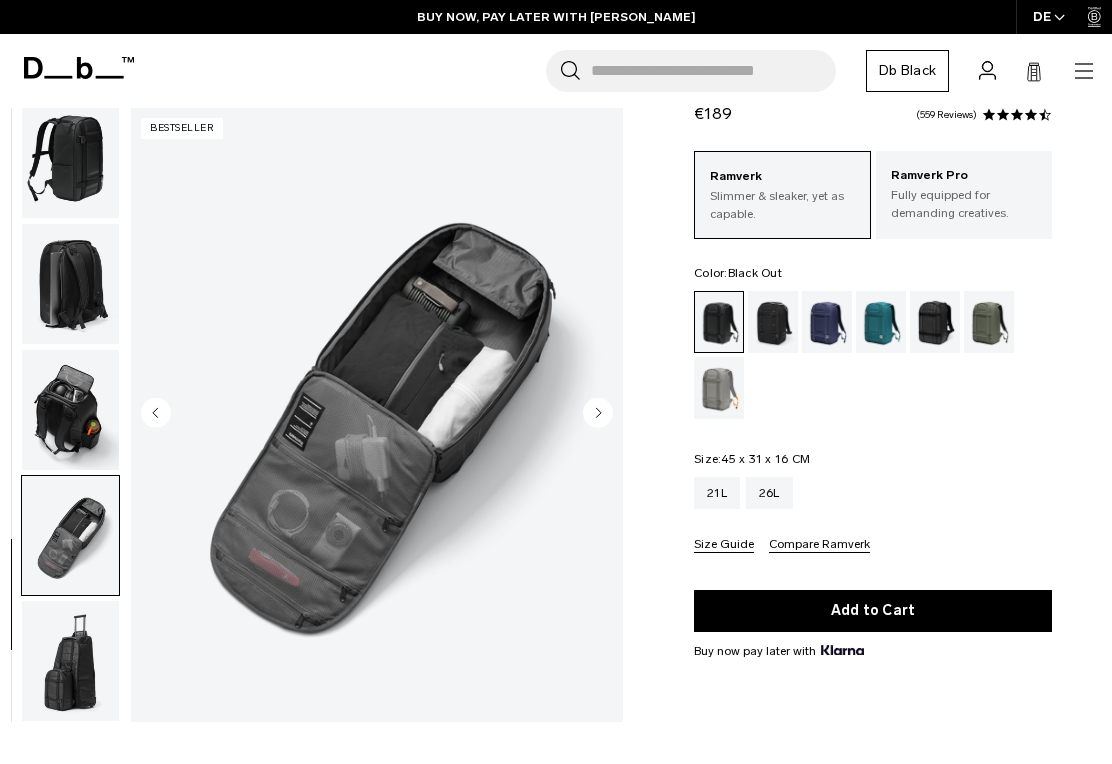 click at bounding box center (70, 661) 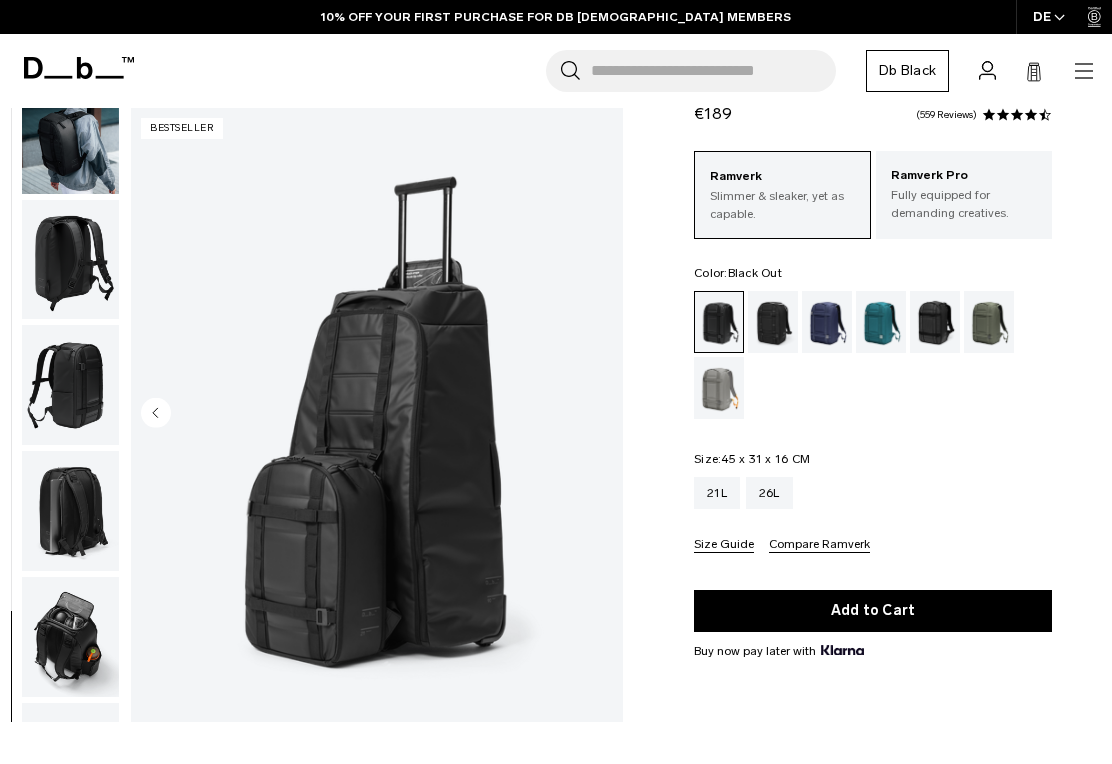 click at bounding box center (70, 260) 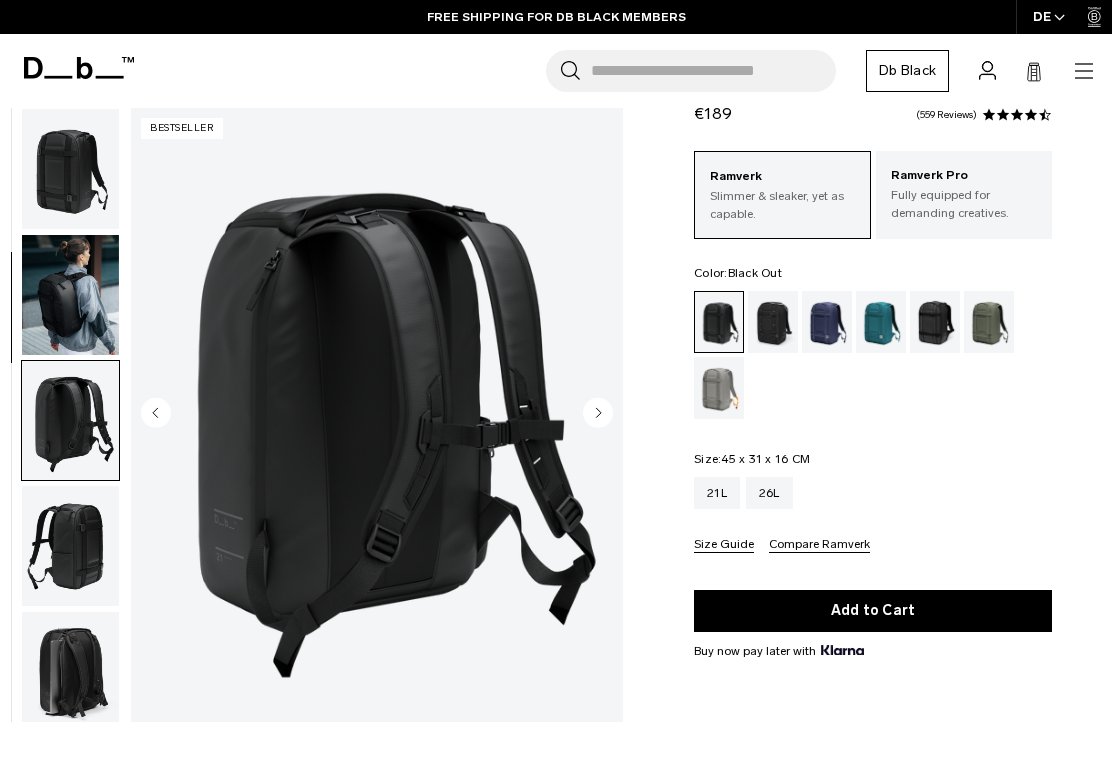 scroll, scrollTop: 0, scrollLeft: 0, axis: both 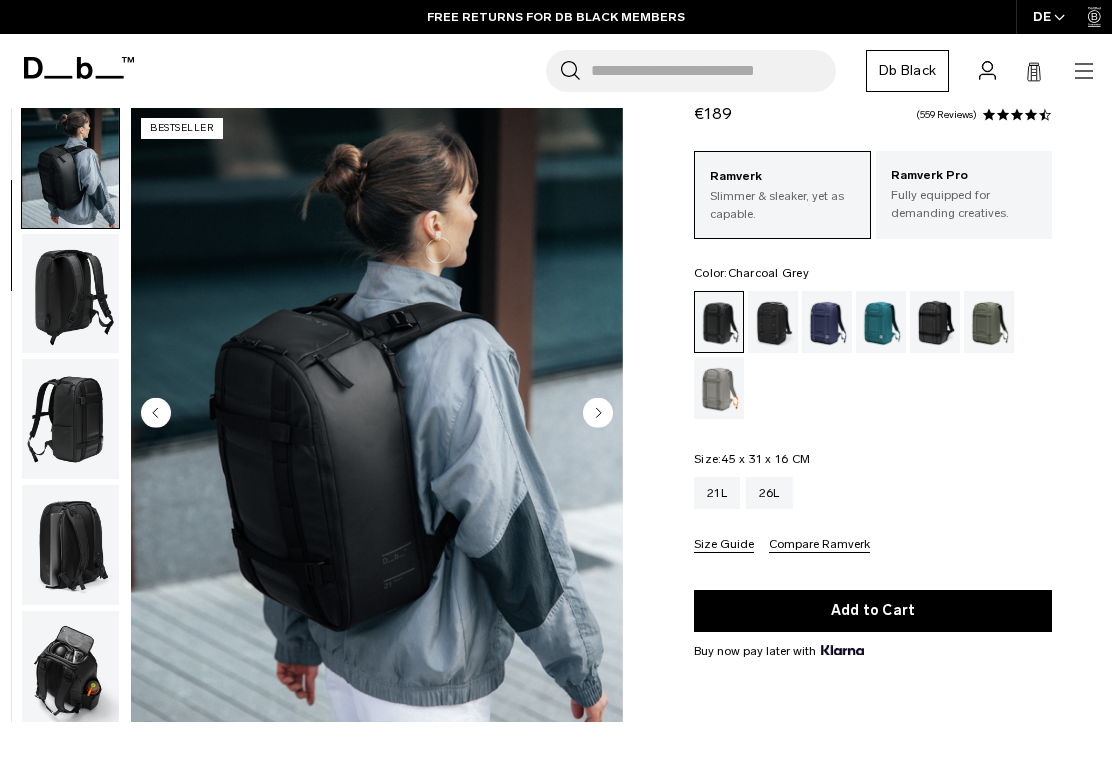 click at bounding box center (773, 322) 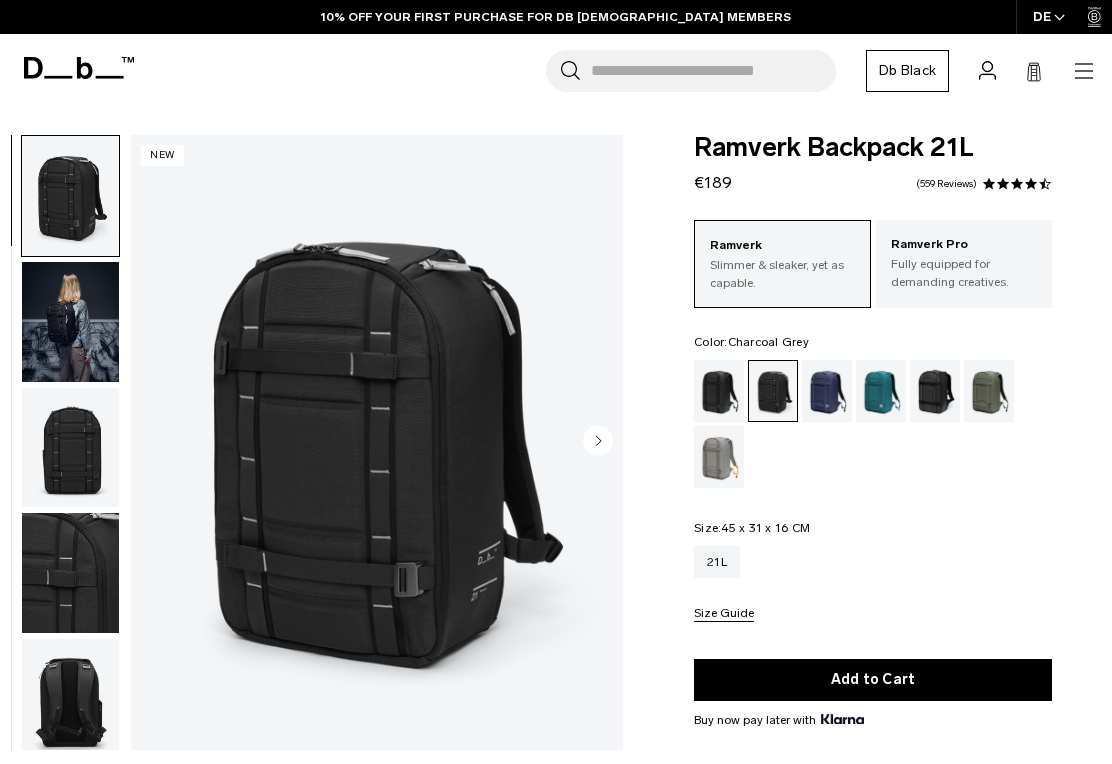 scroll, scrollTop: 143, scrollLeft: 0, axis: vertical 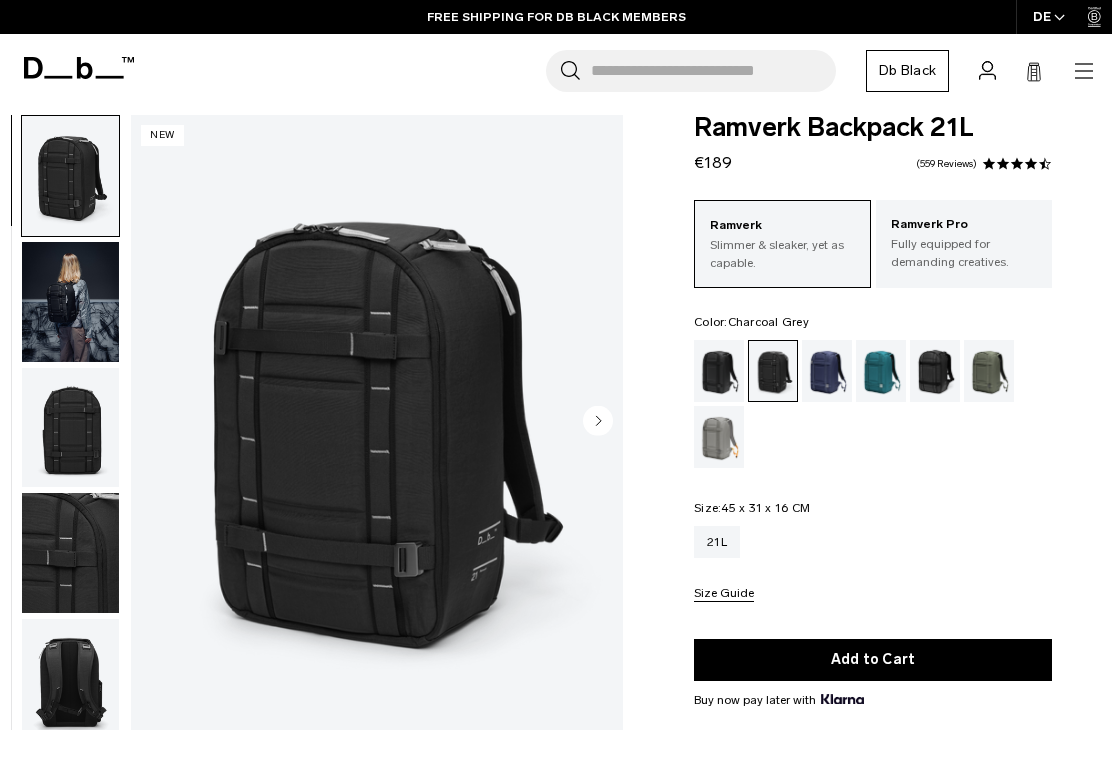 click on "Fully equipped for demanding creatives." at bounding box center (964, 253) 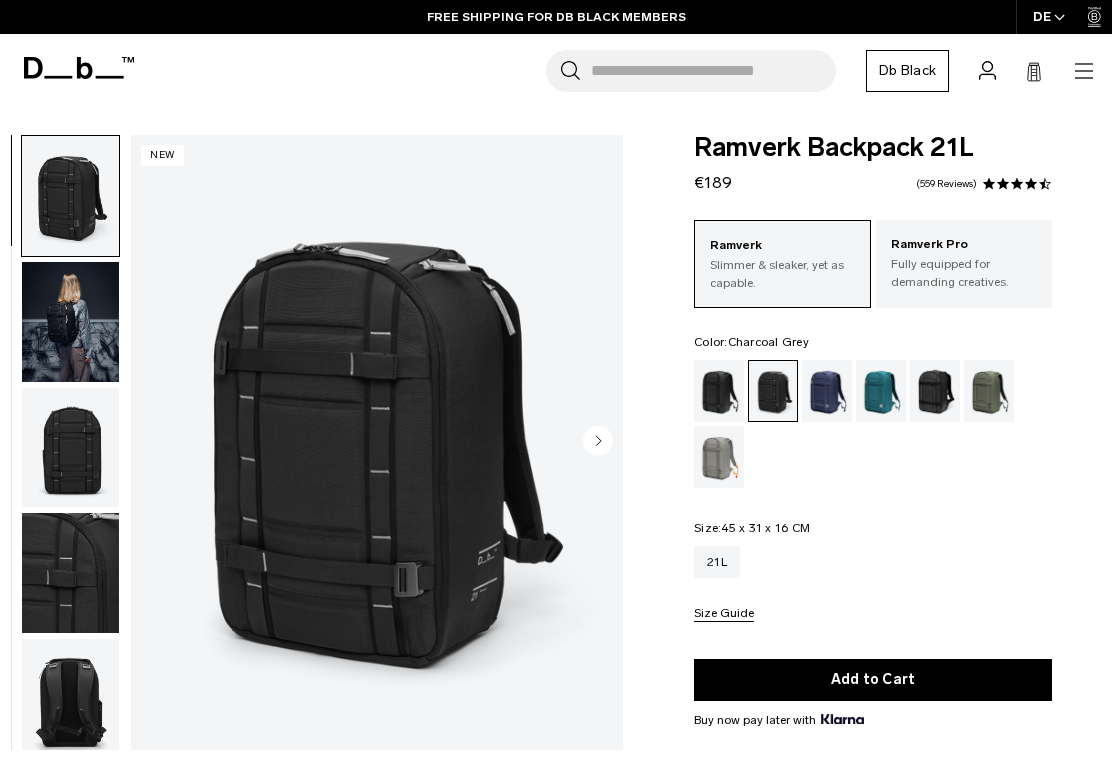 scroll, scrollTop: 20, scrollLeft: 0, axis: vertical 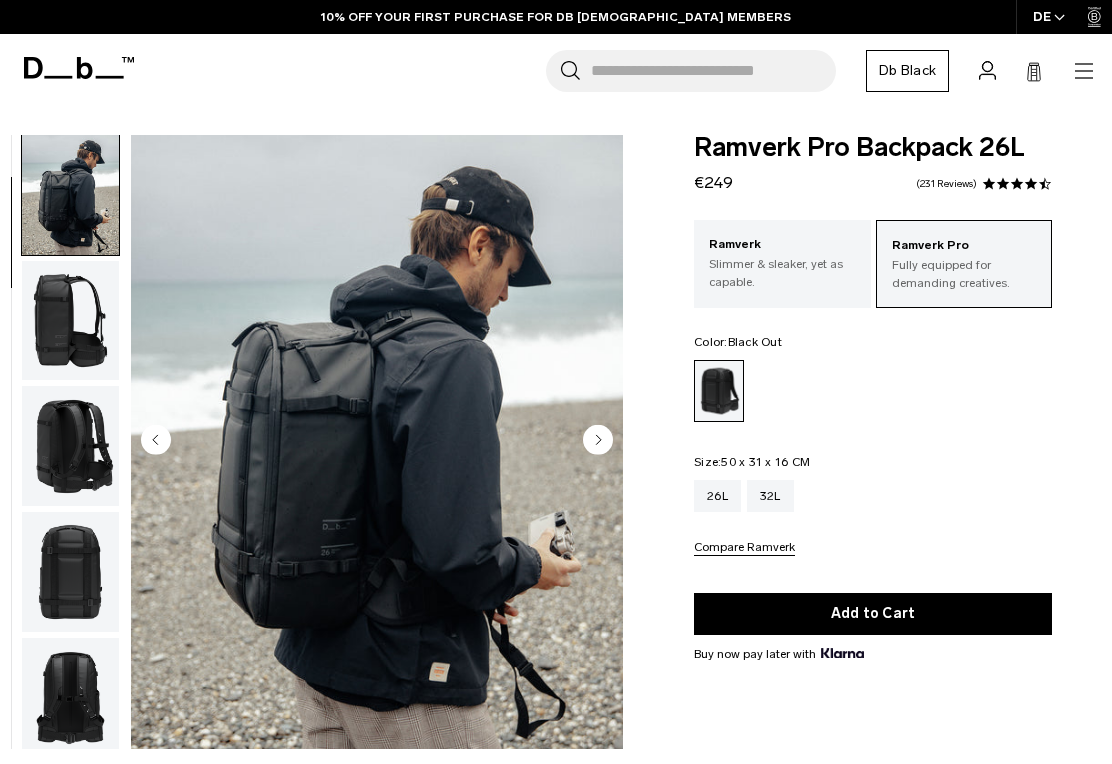 click on "Slimmer & sleaker, yet as capable." at bounding box center [782, 273] 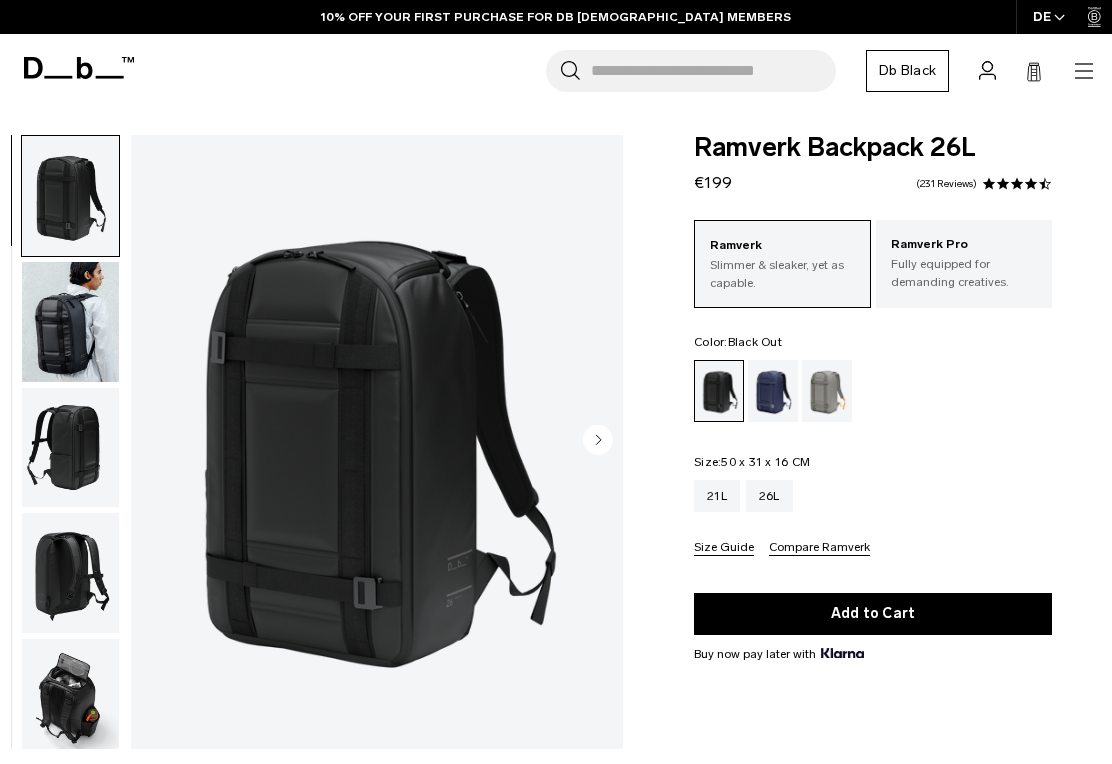 scroll, scrollTop: 0, scrollLeft: 0, axis: both 